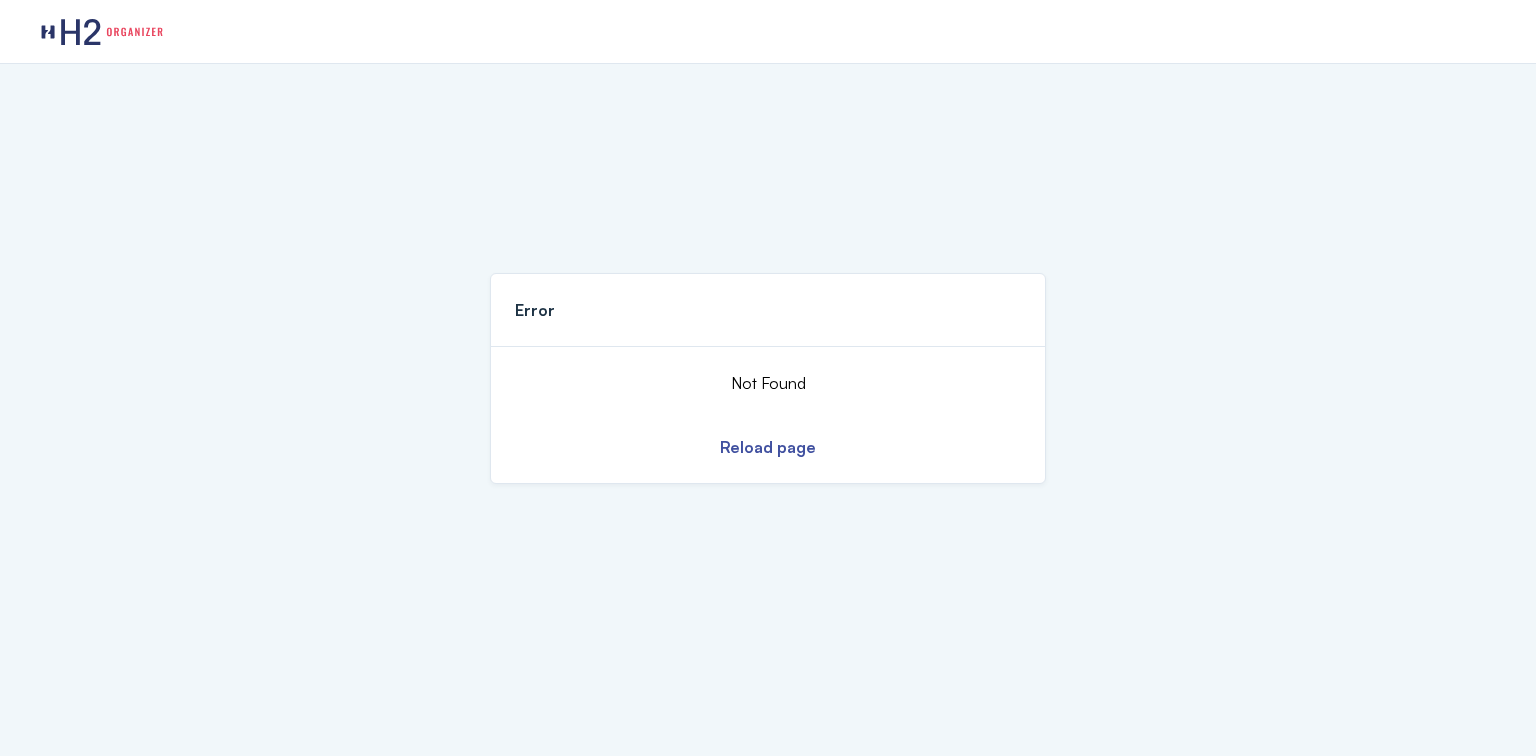 scroll, scrollTop: 0, scrollLeft: 0, axis: both 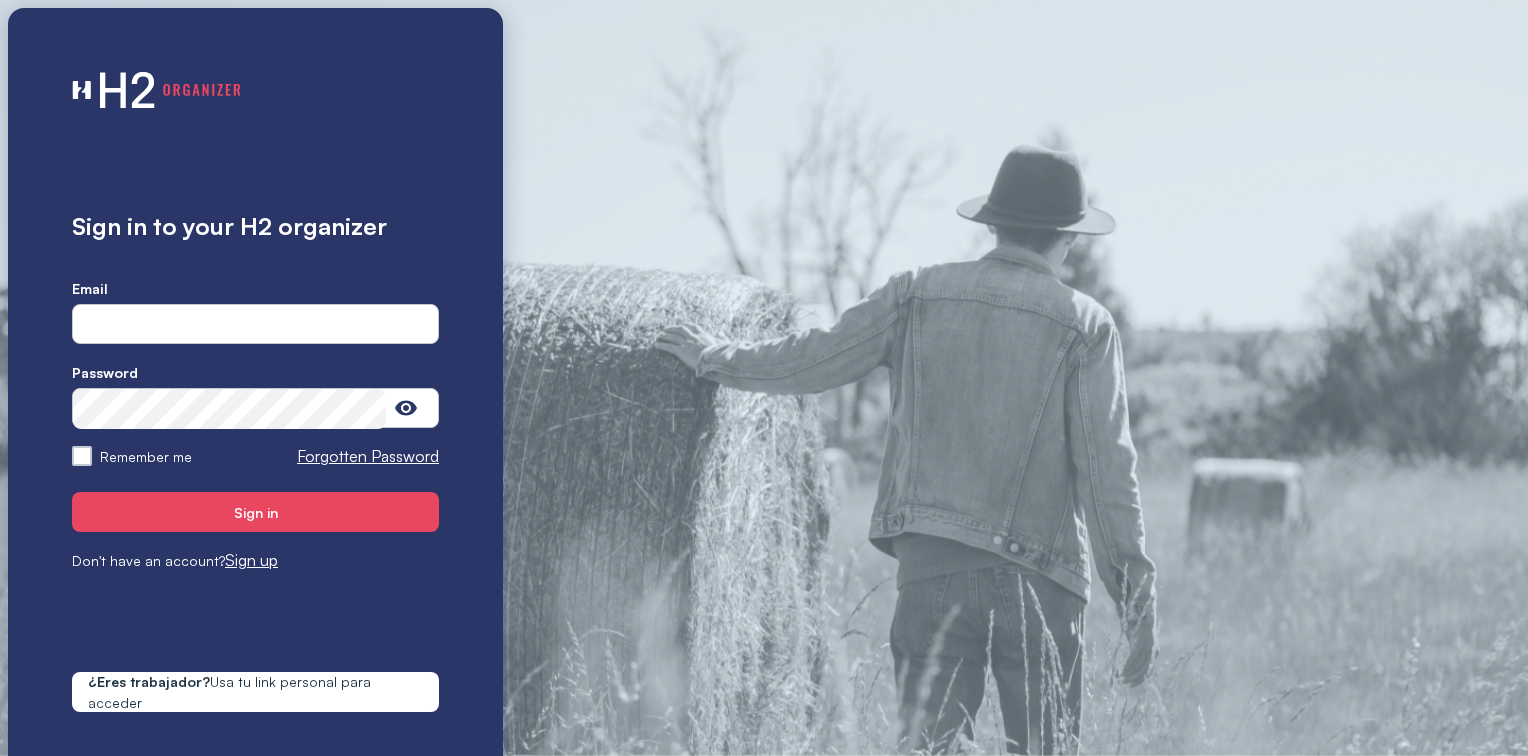 type on "**********" 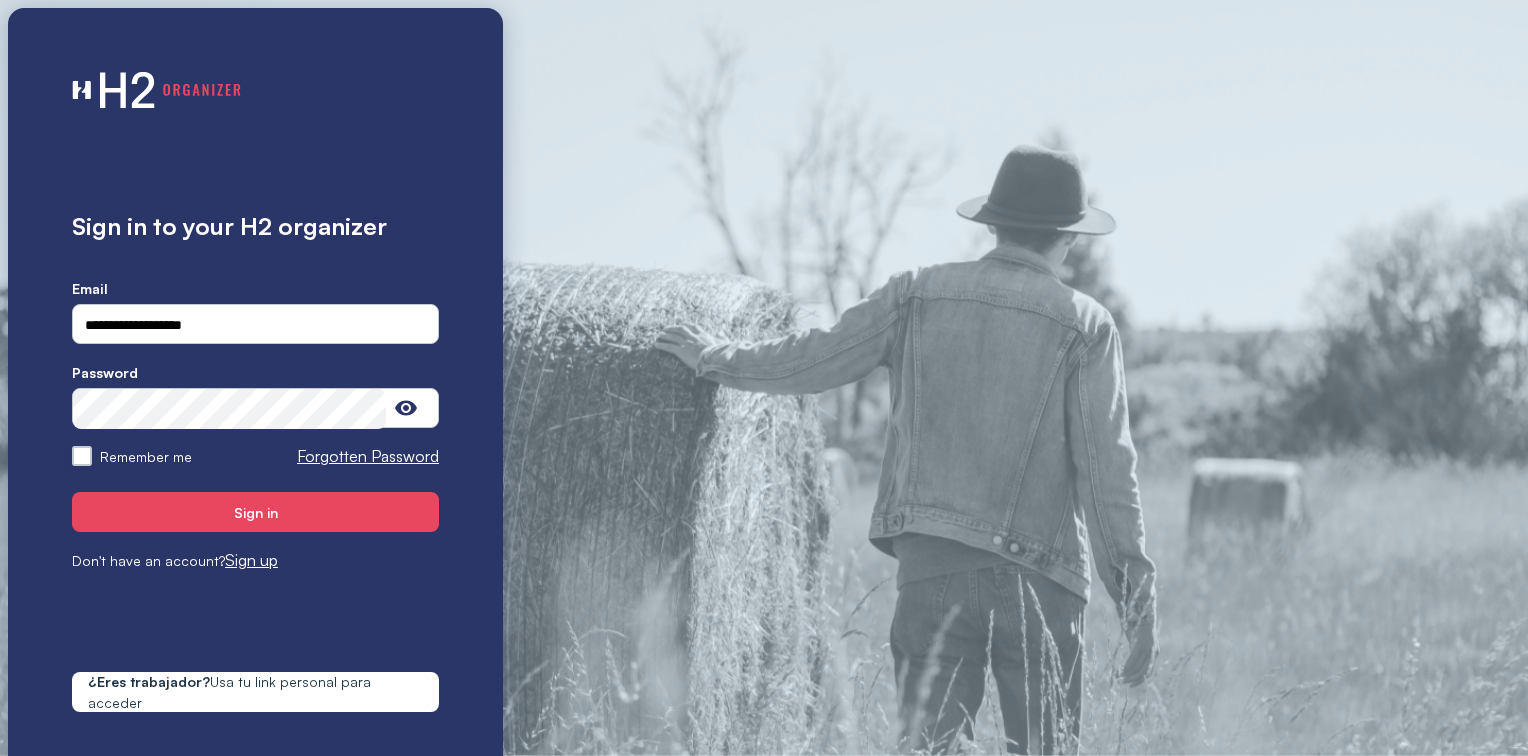 click on "Remember me" at bounding box center (82, 456) 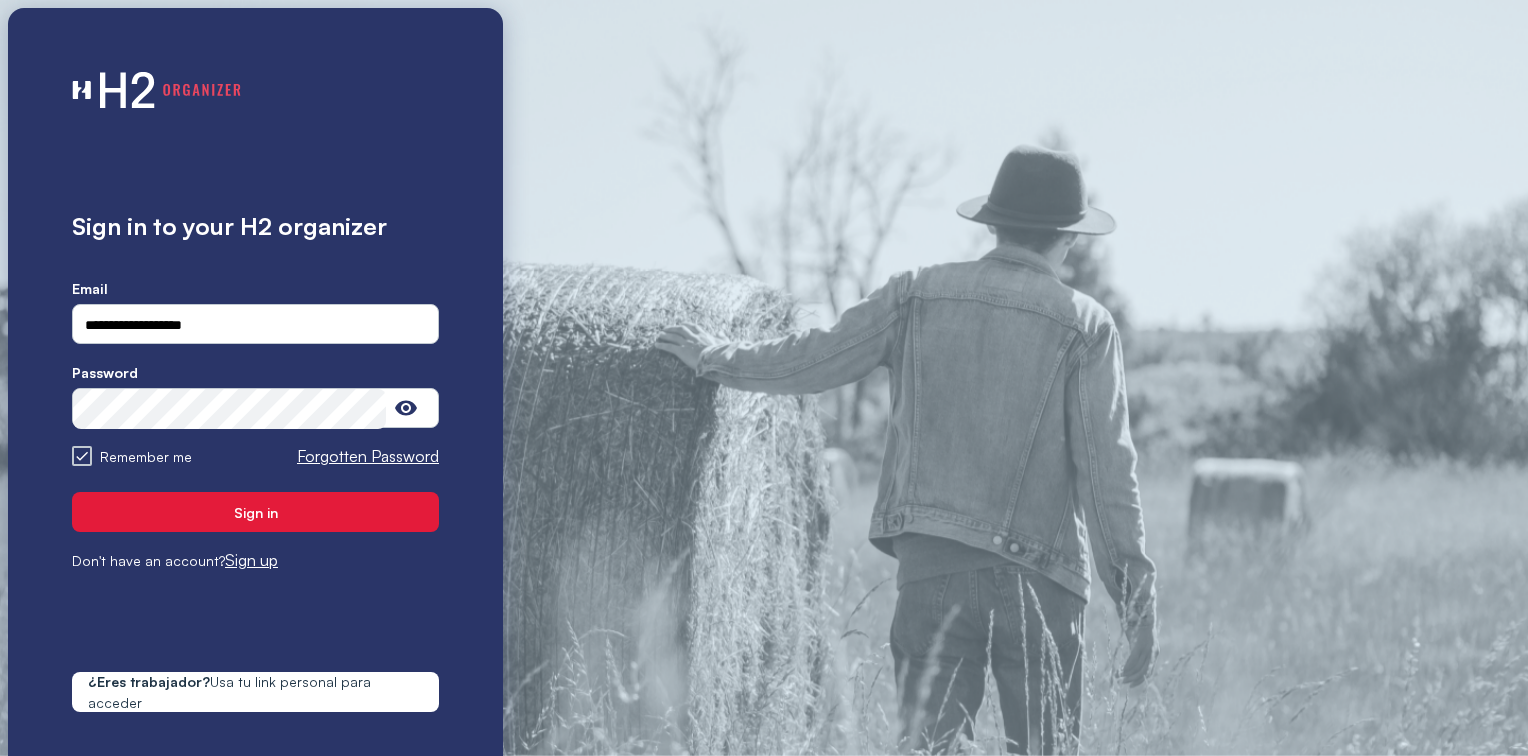 click on "Sign in" at bounding box center [255, 512] 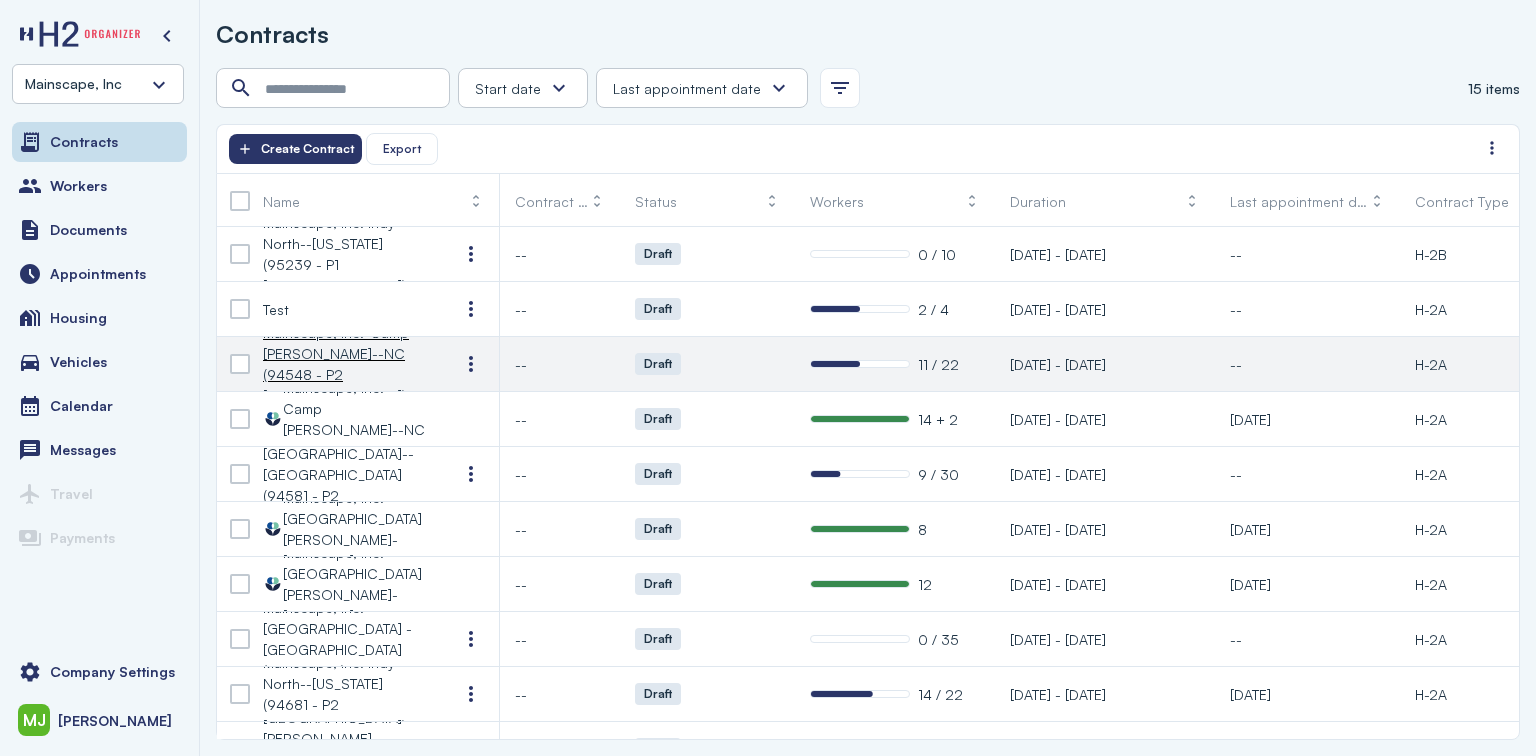 scroll, scrollTop: 0, scrollLeft: 0, axis: both 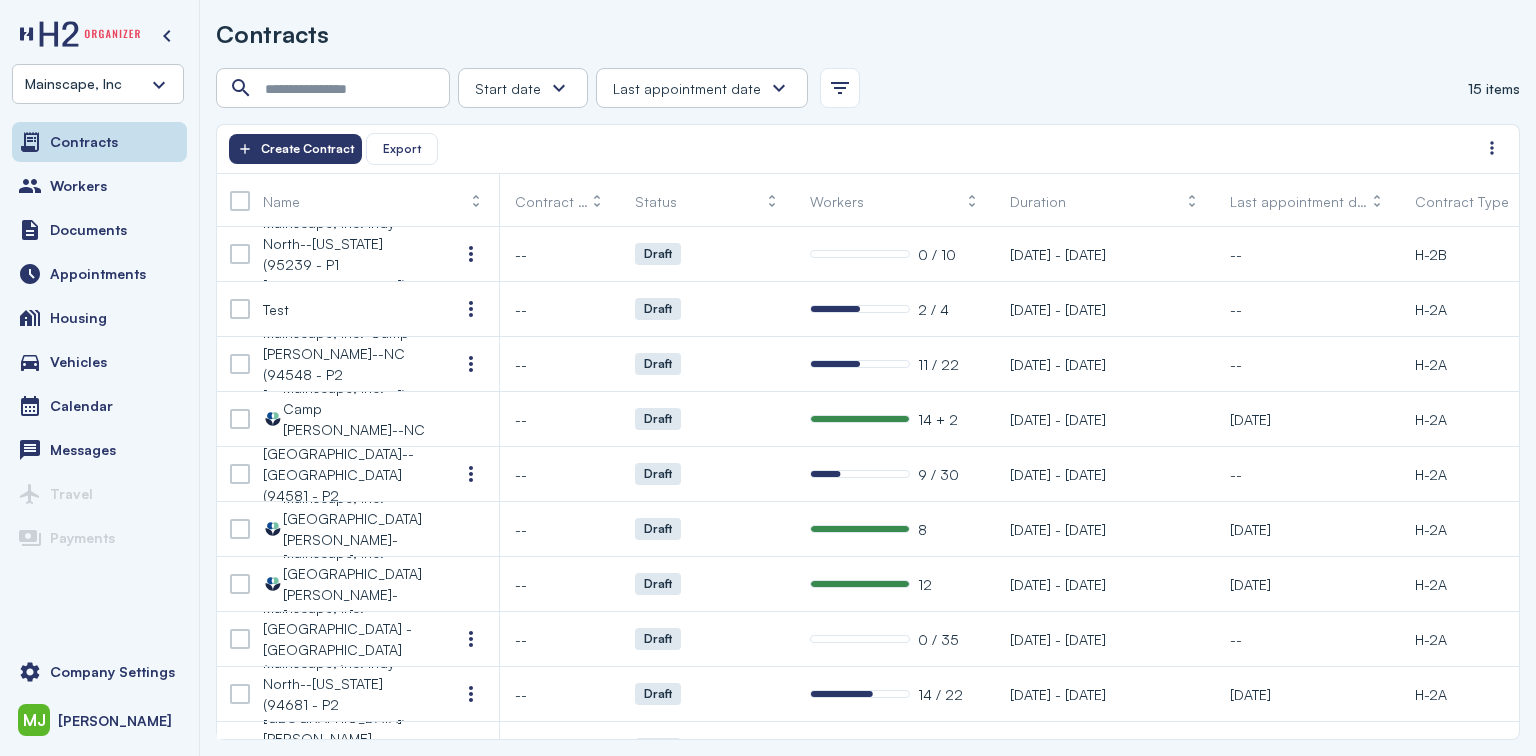 click on "Mainscape, Inc" at bounding box center [98, 84] 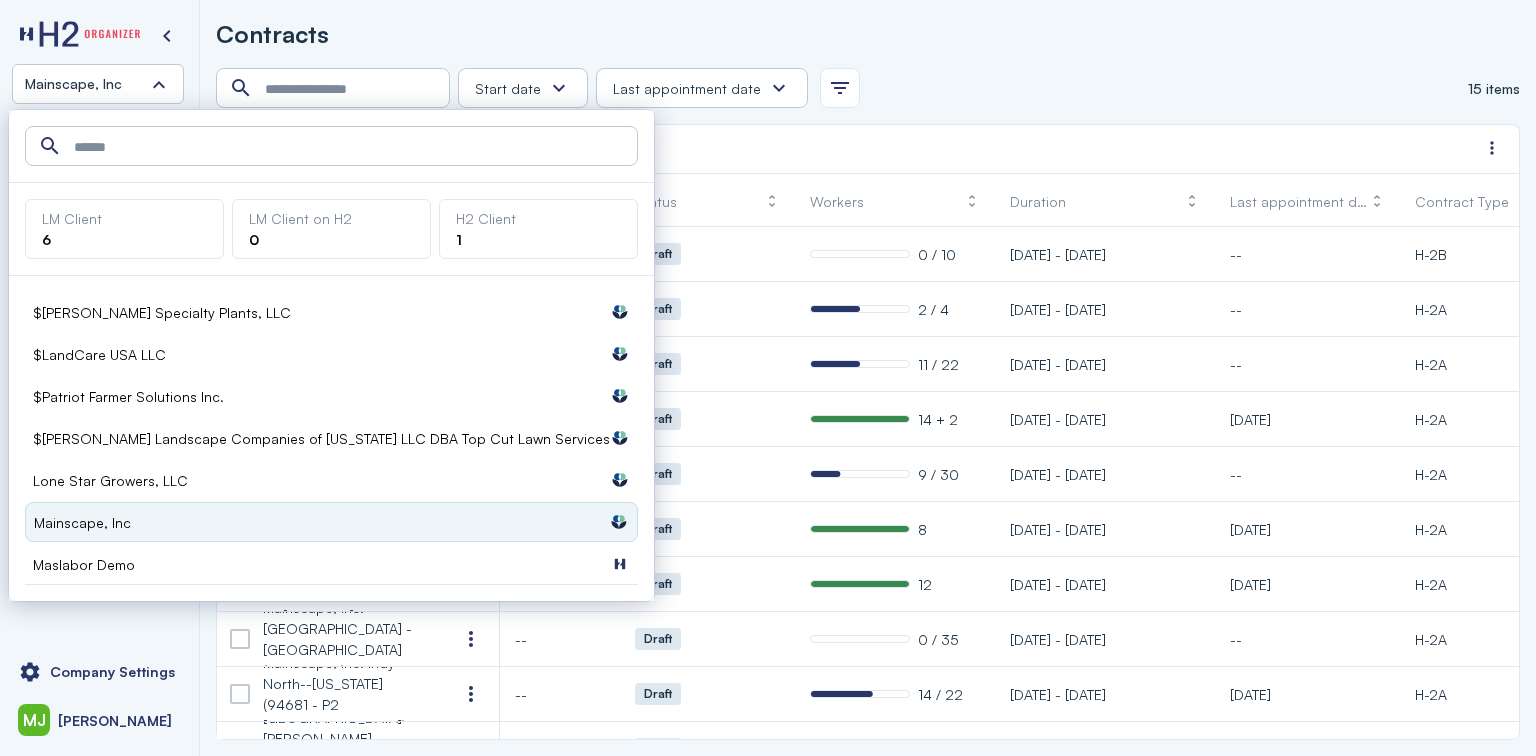click on "$Altman Specialty Plants, LLC" at bounding box center (162, 312) 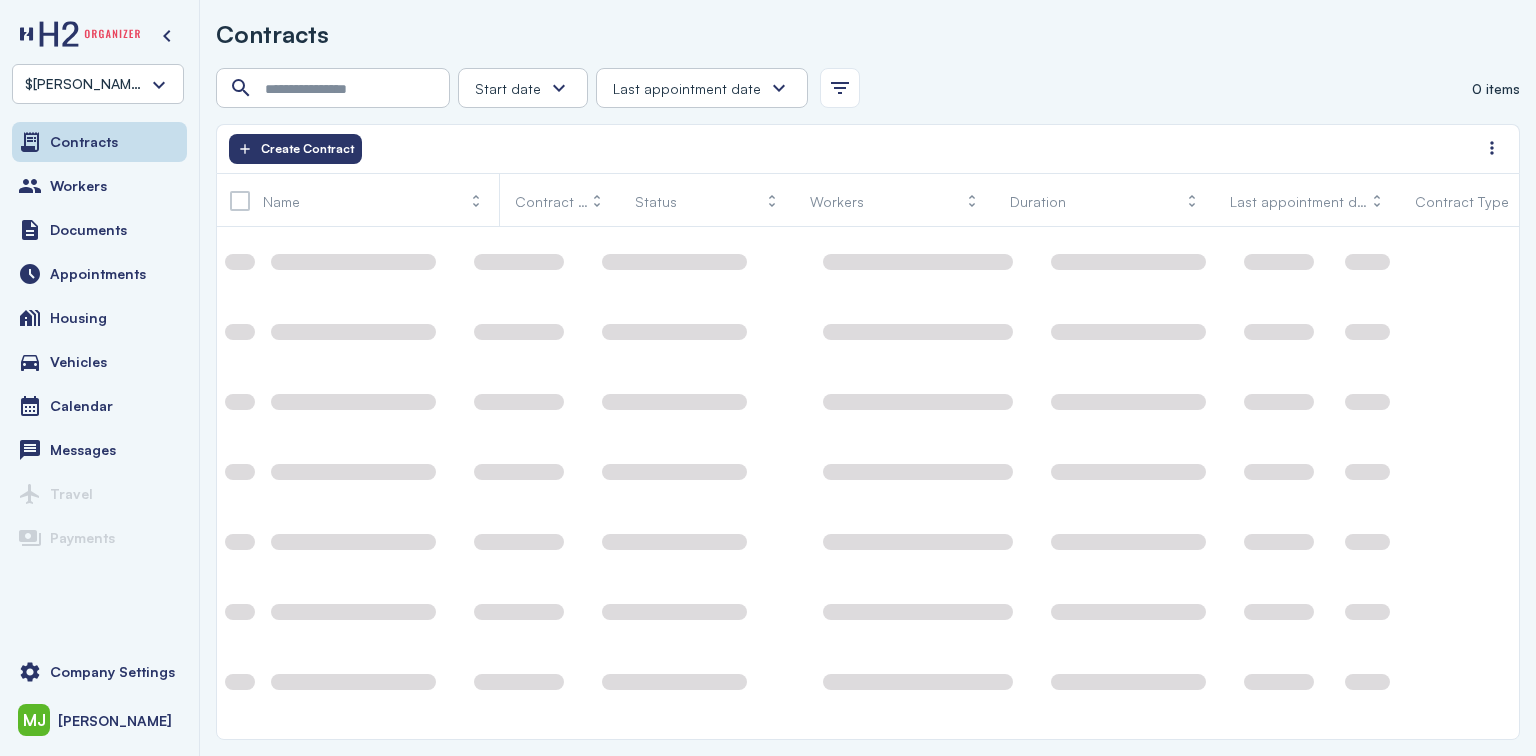 scroll, scrollTop: 0, scrollLeft: 0, axis: both 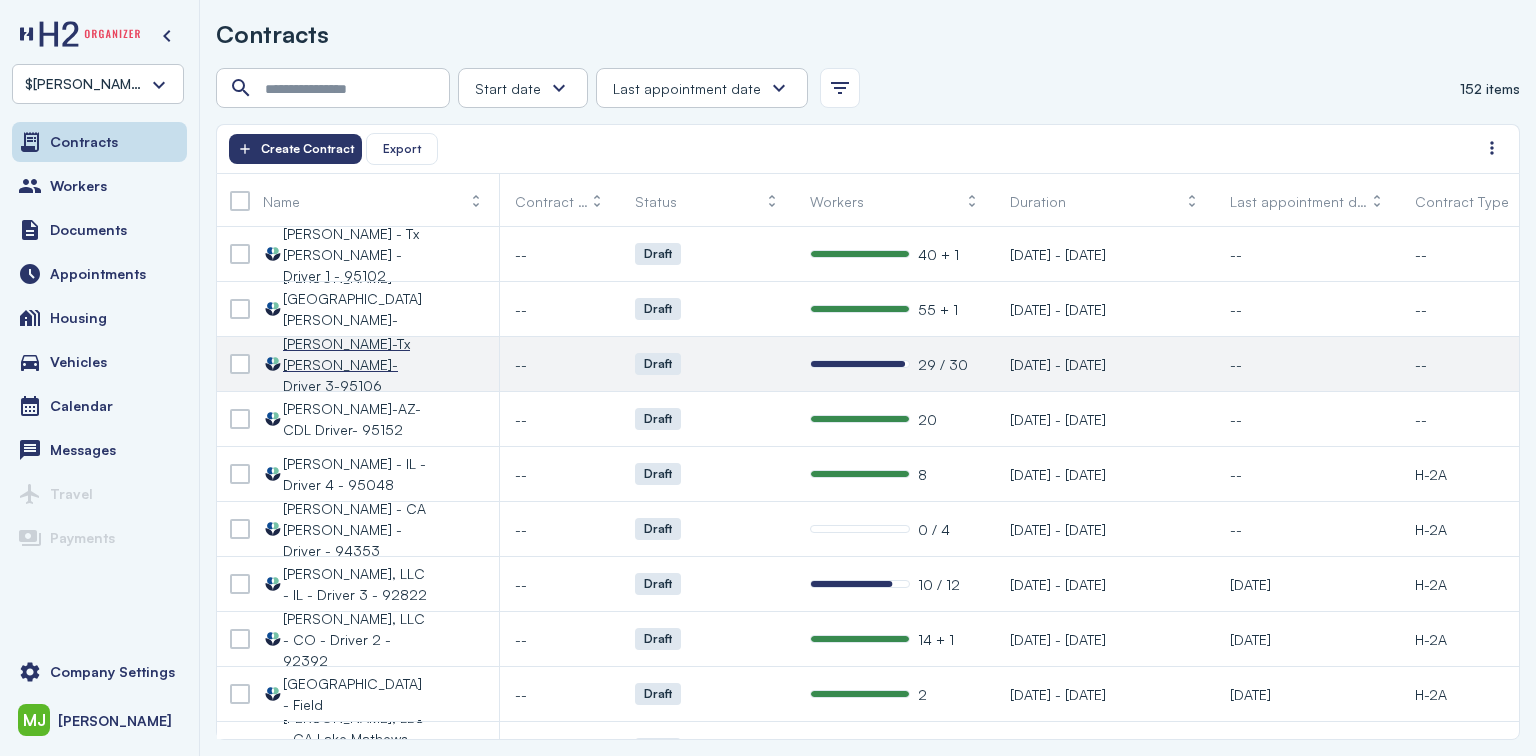 click on "Altman-Tx Troup-Driver 3-95106" at bounding box center [355, 364] 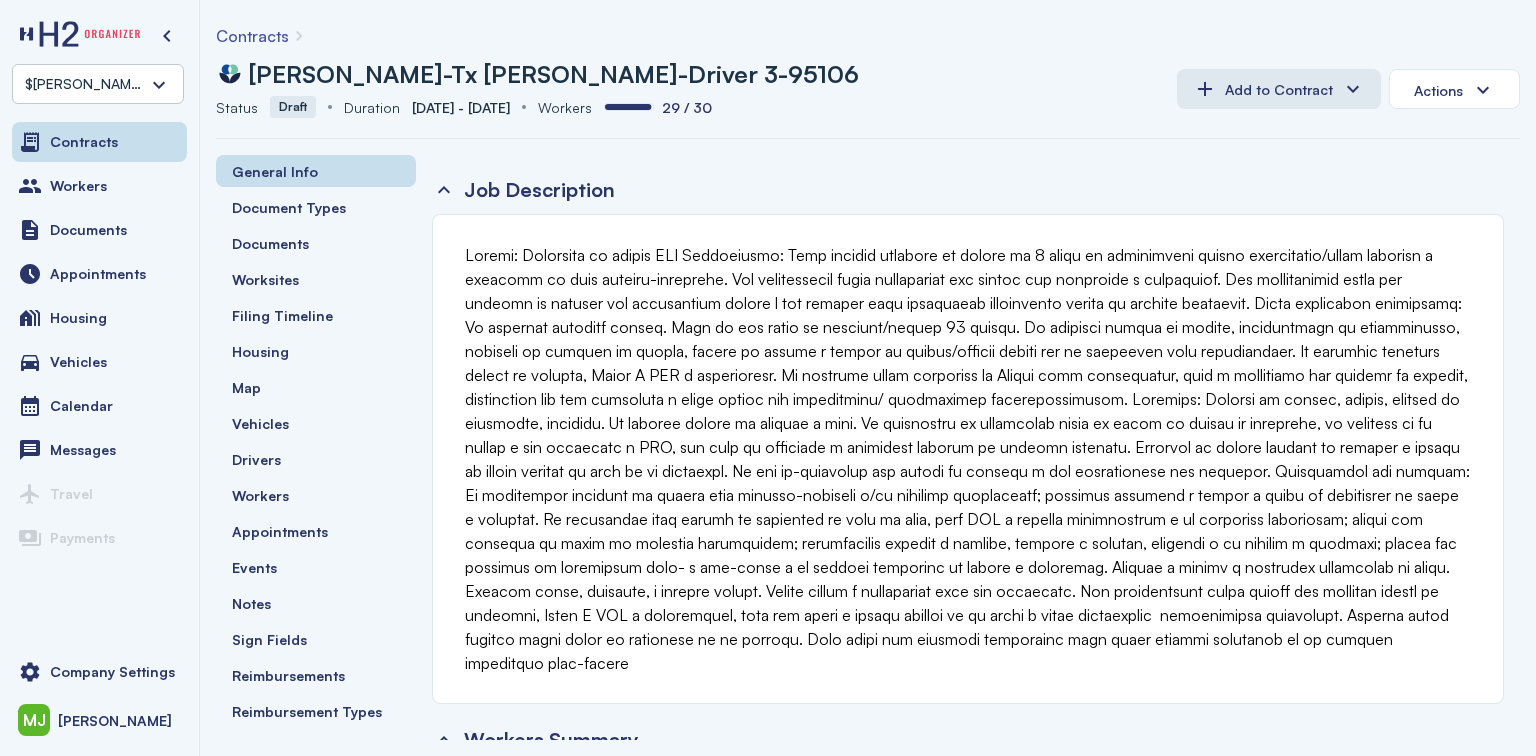 scroll, scrollTop: 0, scrollLeft: 0, axis: both 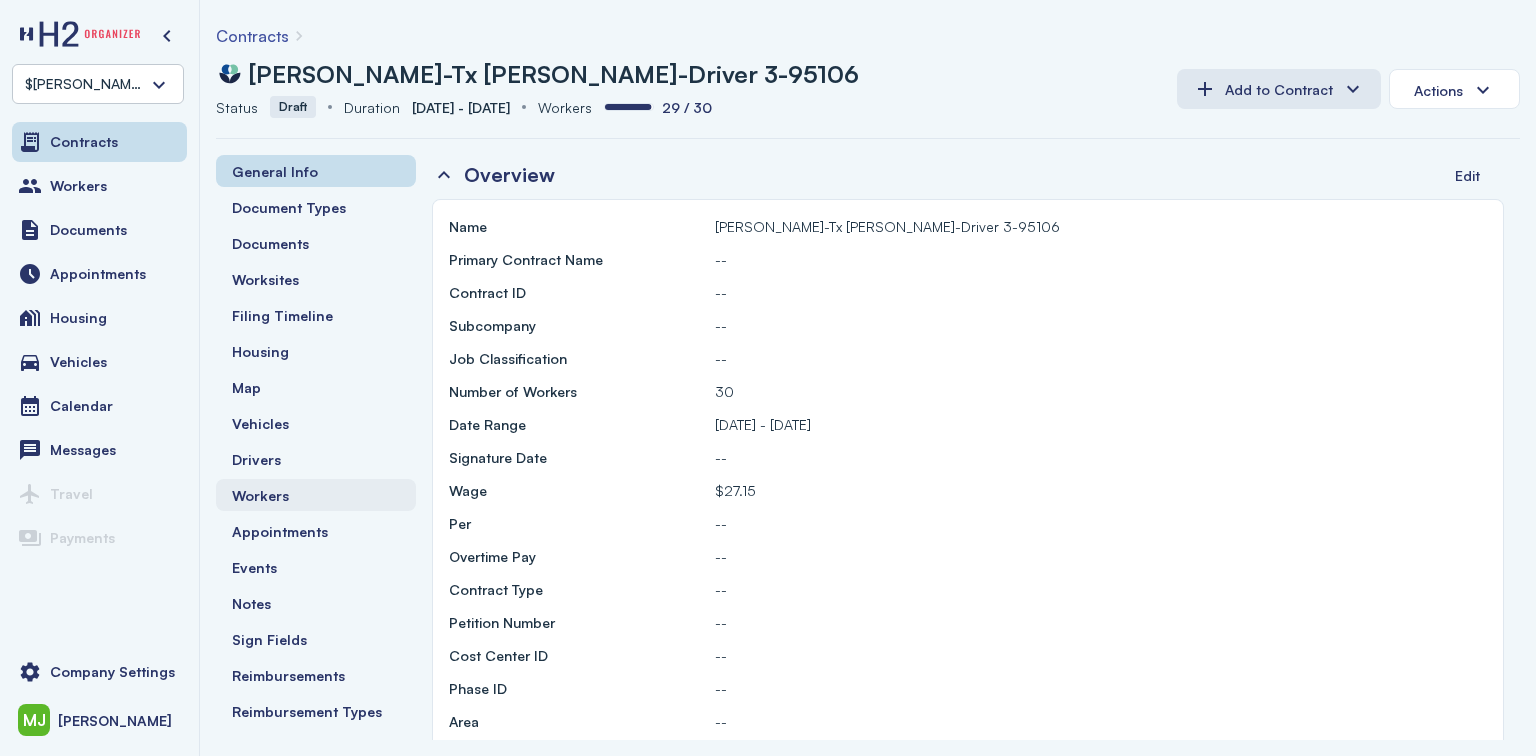 click on "Workers" at bounding box center (260, 495) 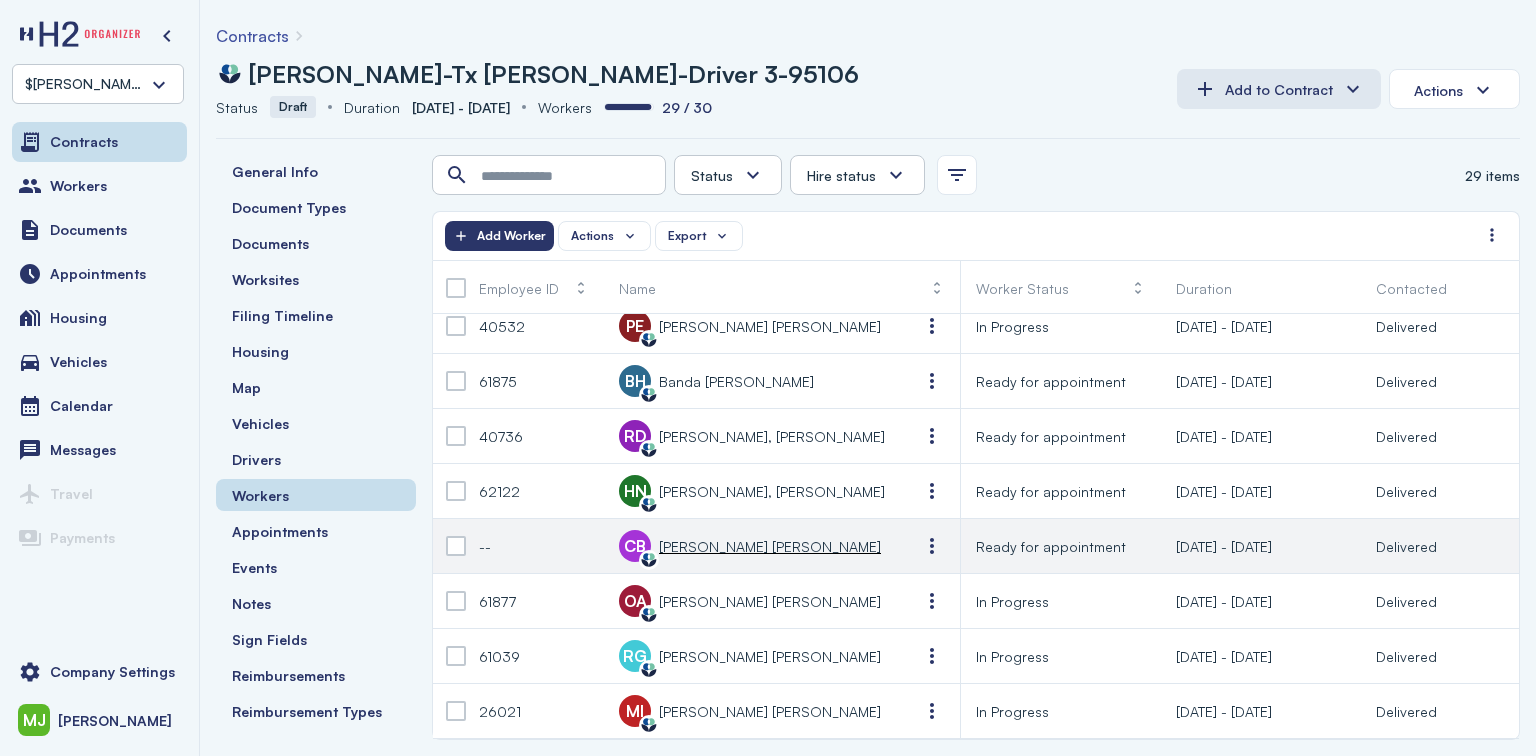 scroll, scrollTop: 1155, scrollLeft: 0, axis: vertical 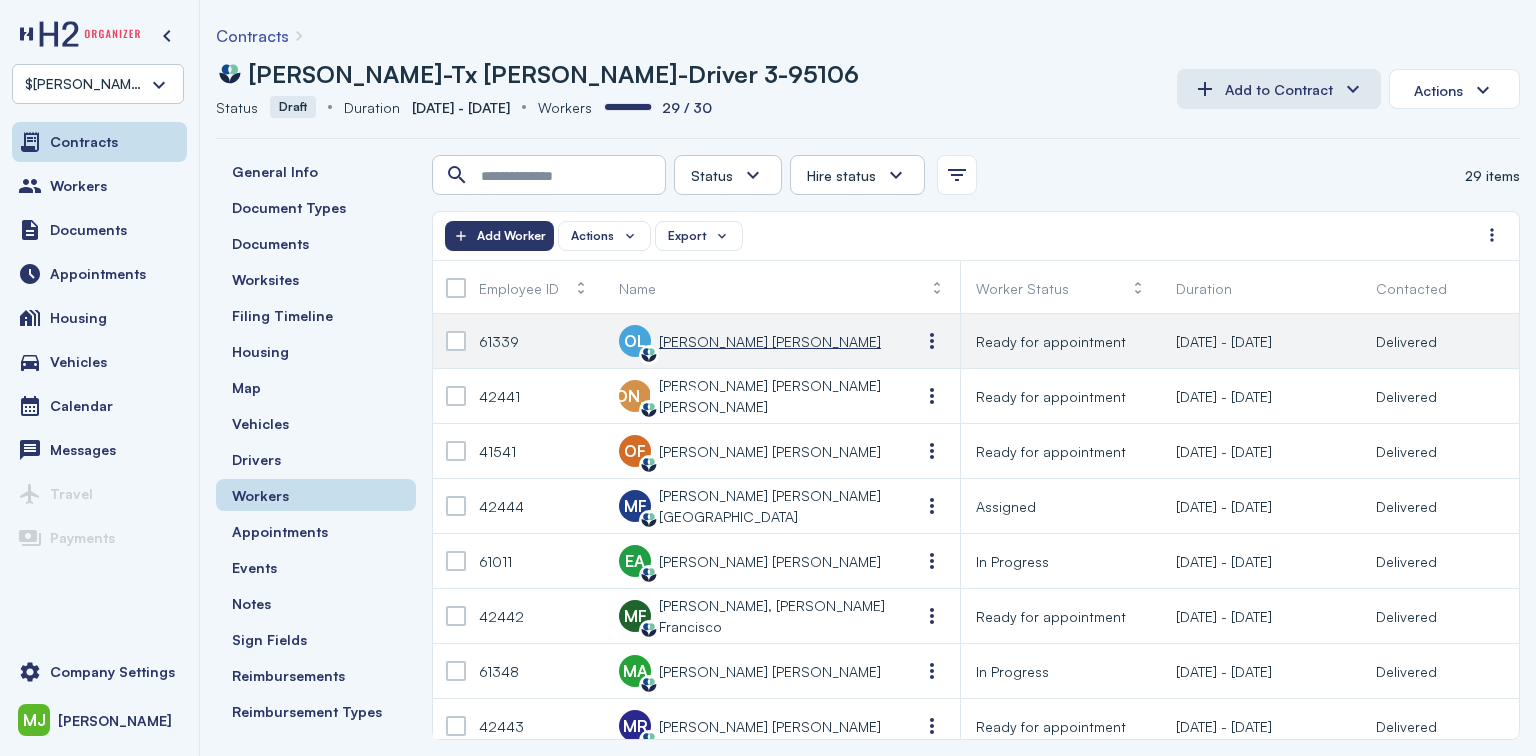 click on "Ovalle De Avila, Jorge Luis" at bounding box center (770, 341) 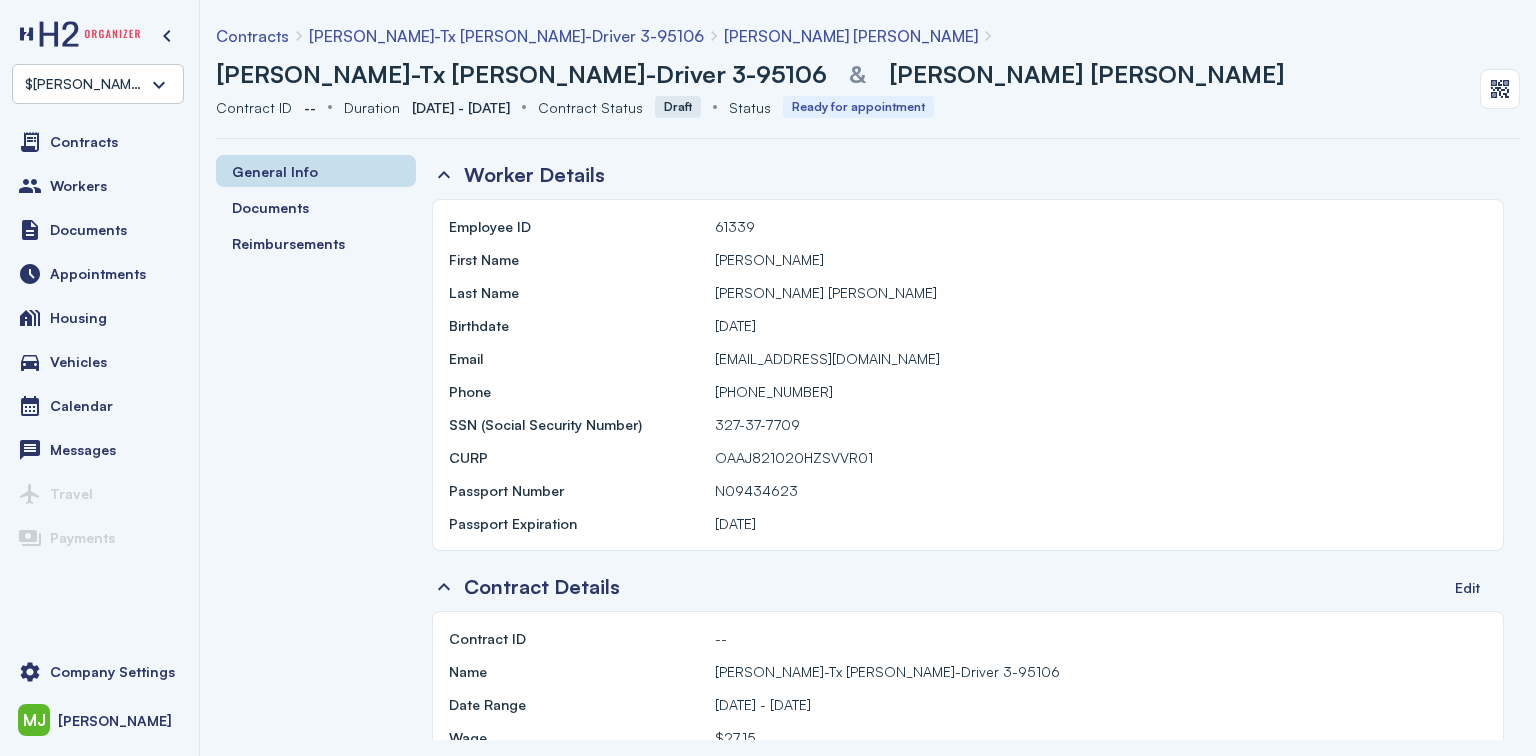 click on "Ovalle De Avila, Jorge Luis" at bounding box center (851, 36) 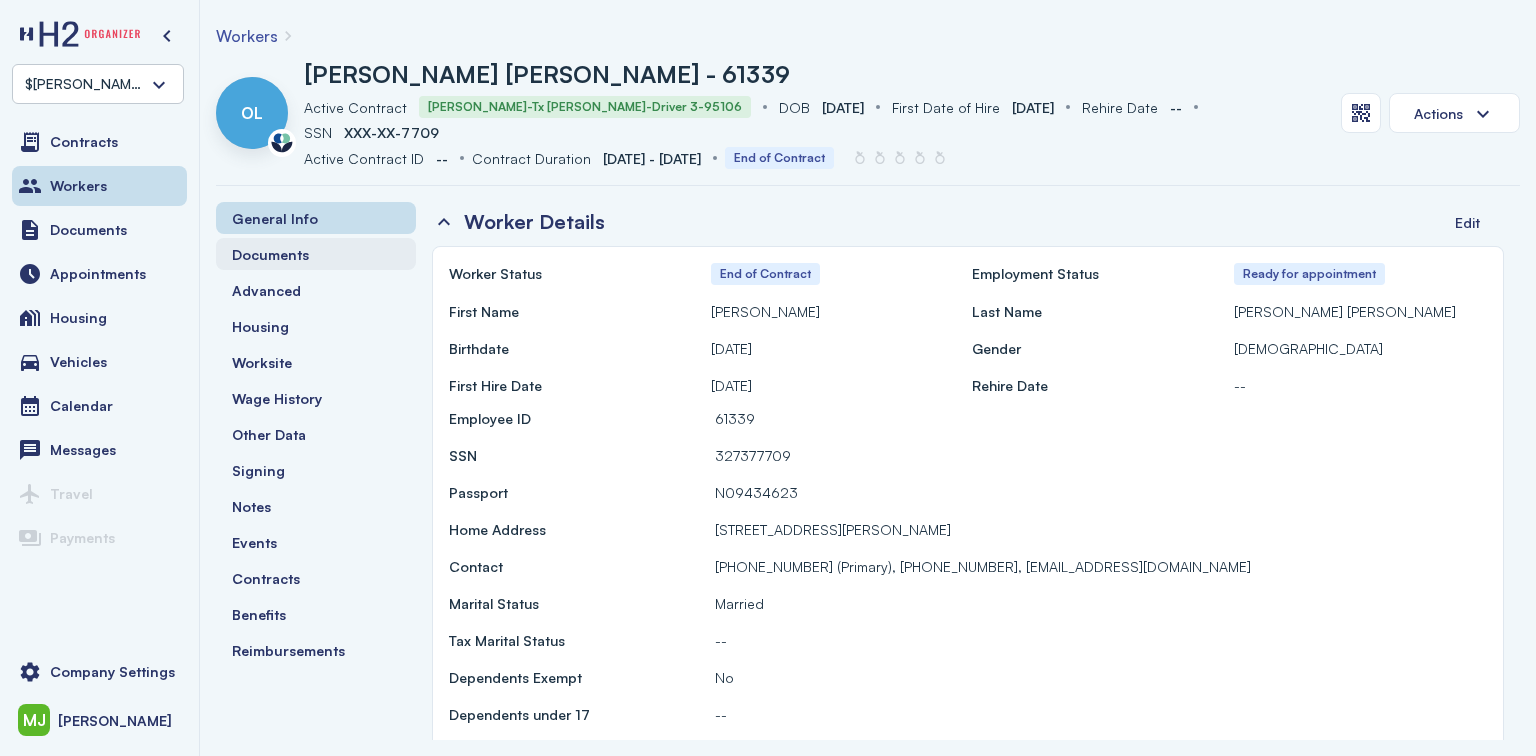 click on "Documents" at bounding box center (270, 254) 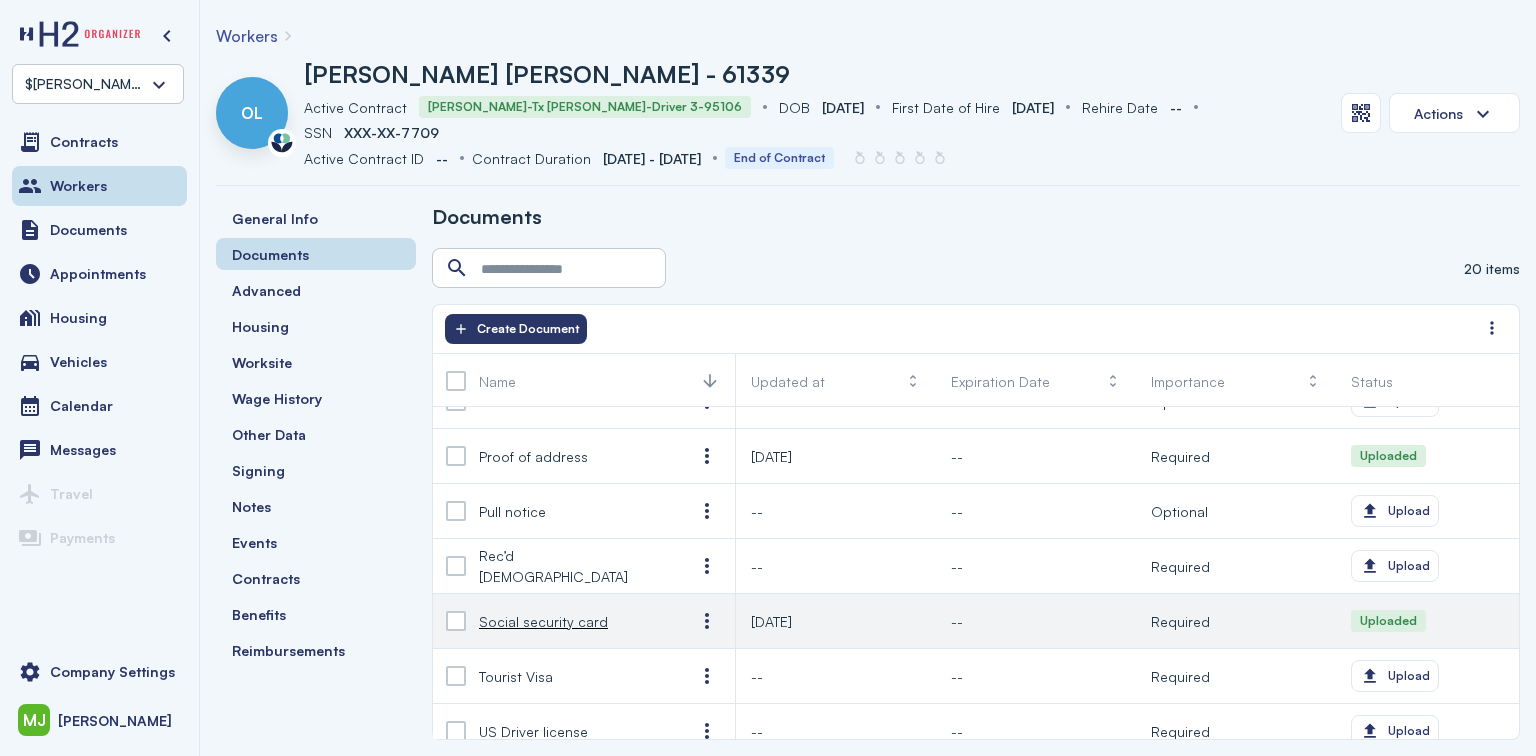 scroll, scrollTop: 736, scrollLeft: 0, axis: vertical 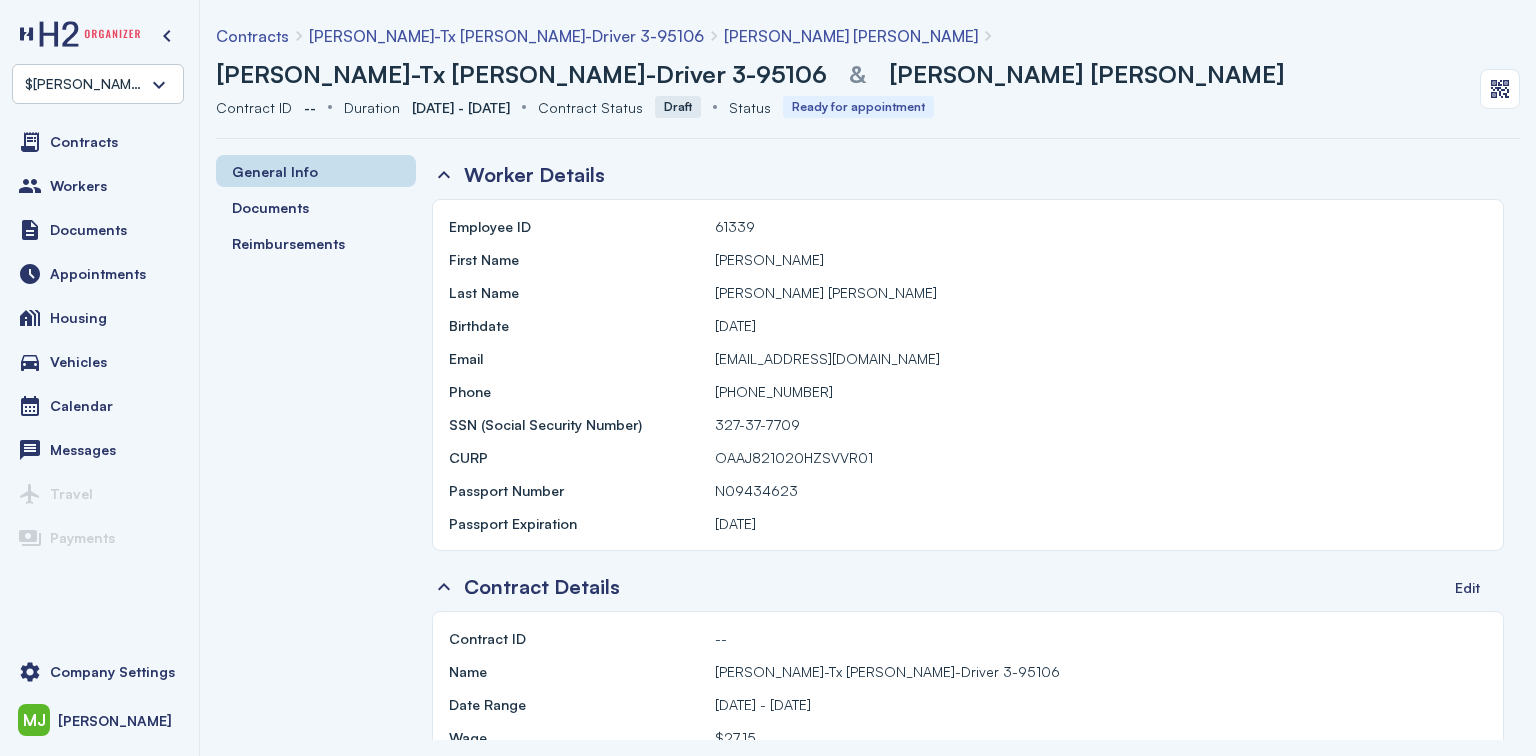click on "Altman-Tx Troup-Driver 3-95106" at bounding box center [506, 36] 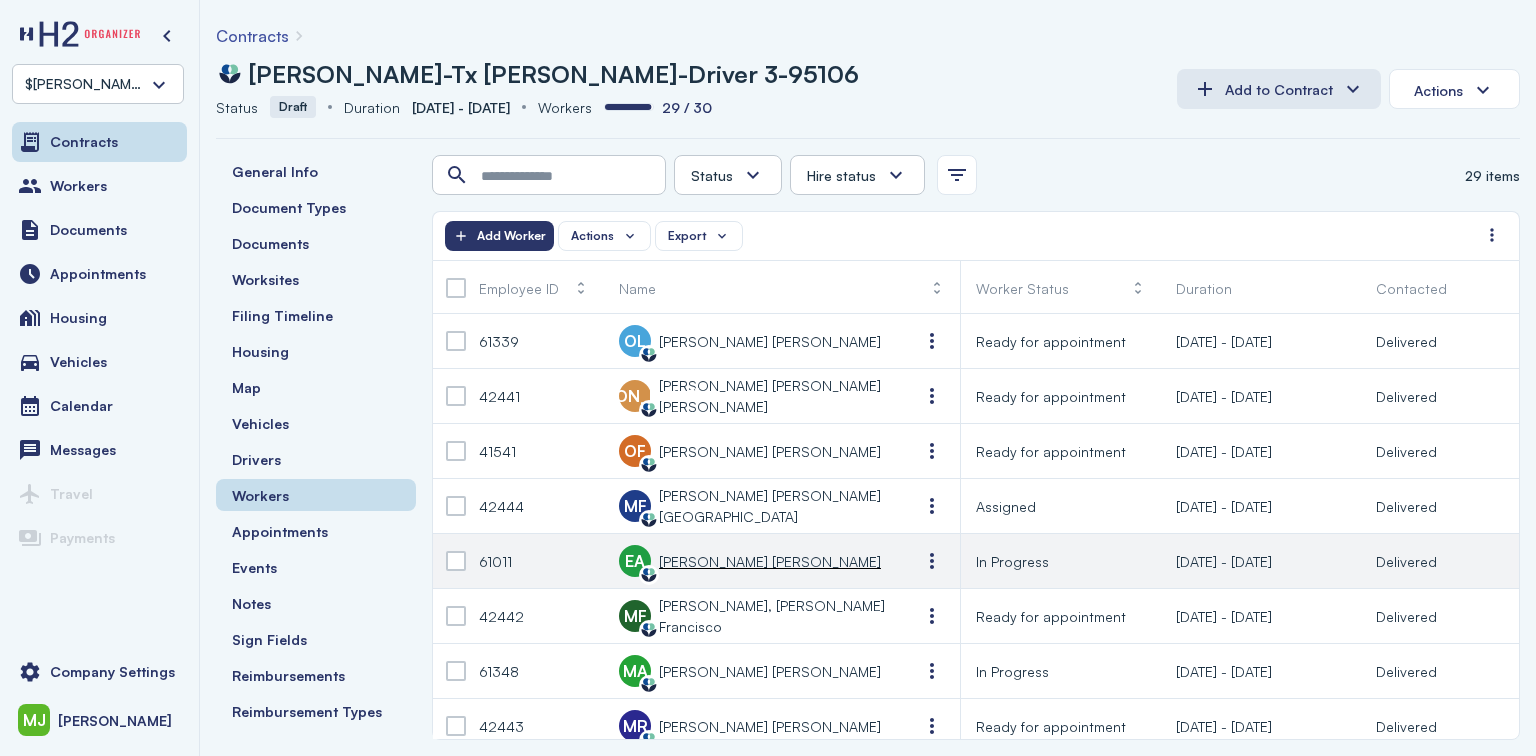 scroll, scrollTop: 80, scrollLeft: 0, axis: vertical 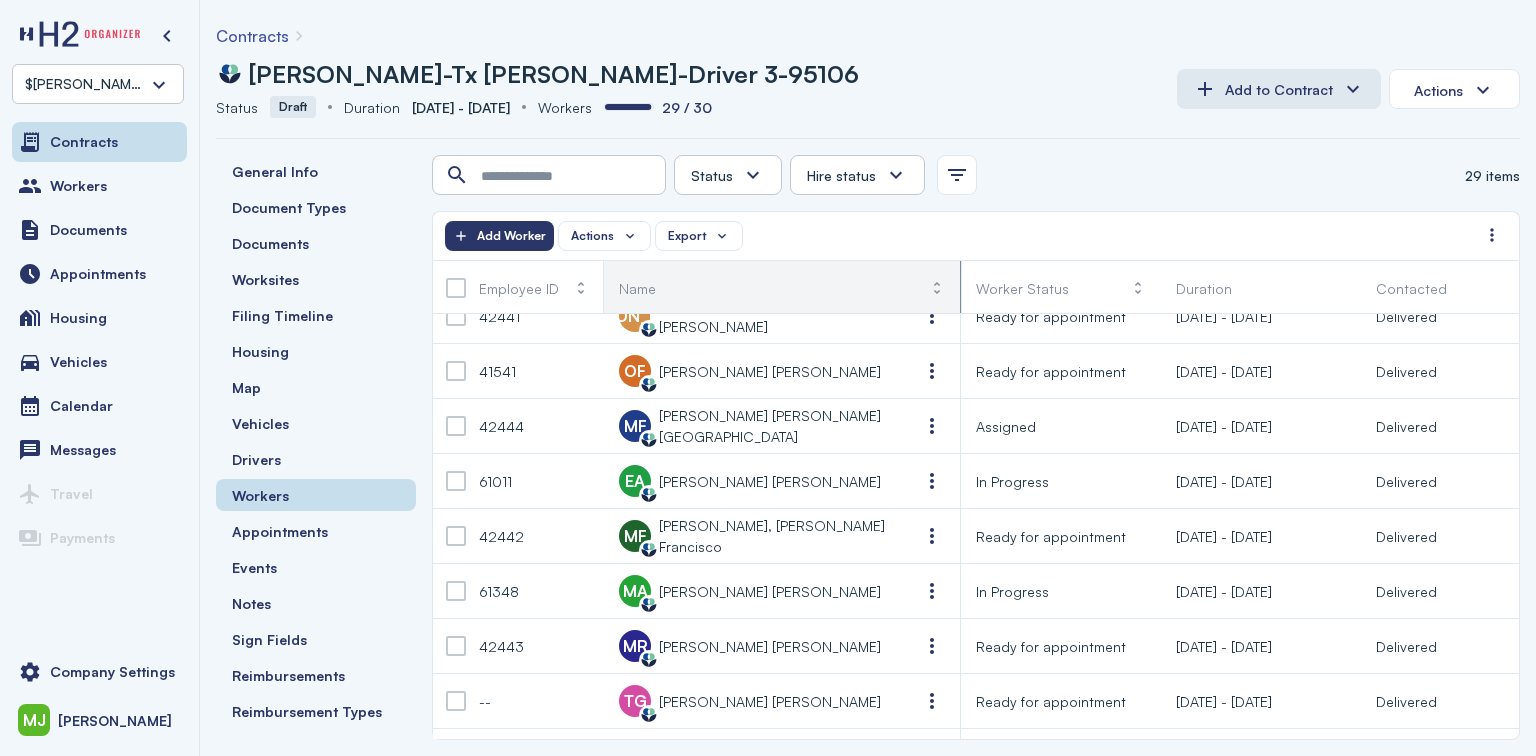 click on "Name" at bounding box center (637, 288) 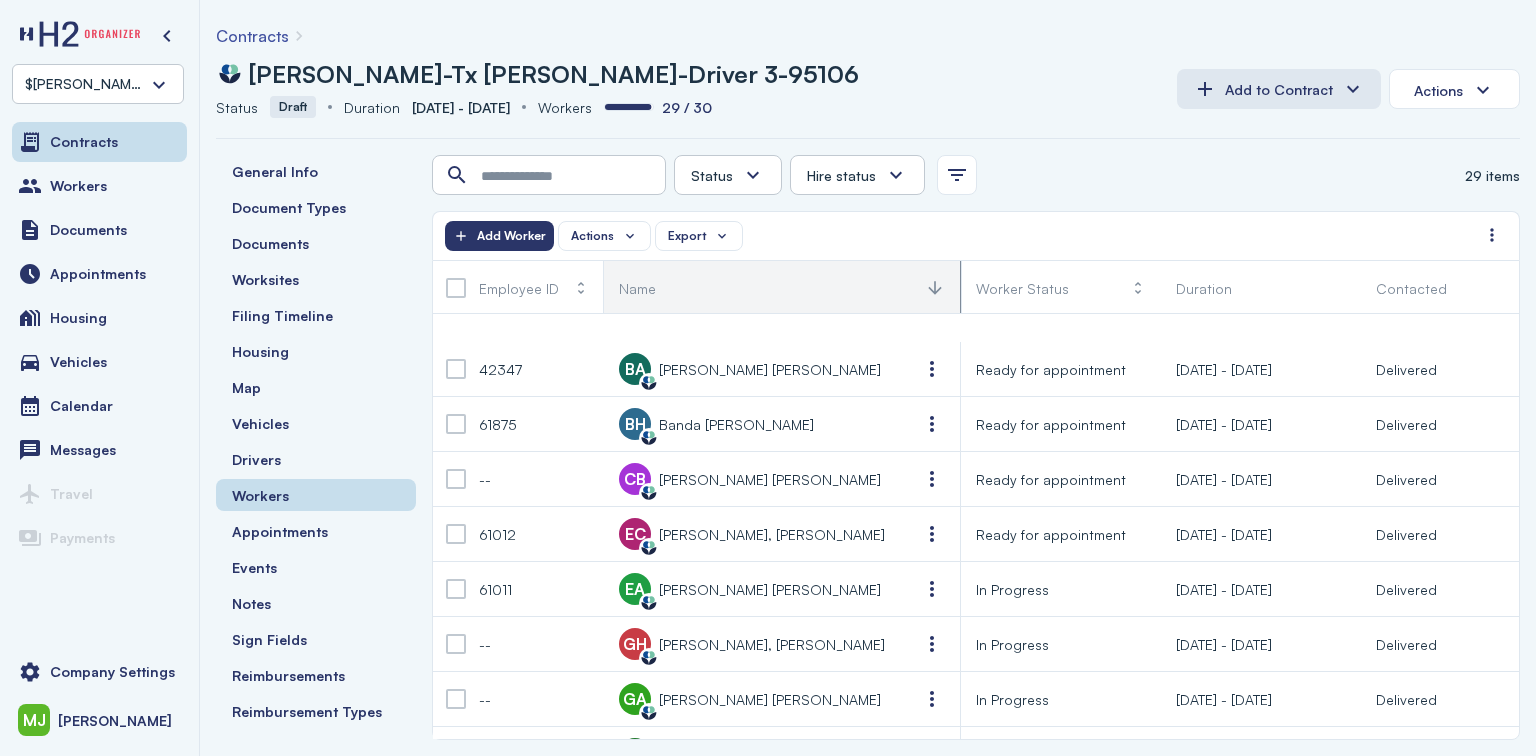 scroll, scrollTop: 189, scrollLeft: 0, axis: vertical 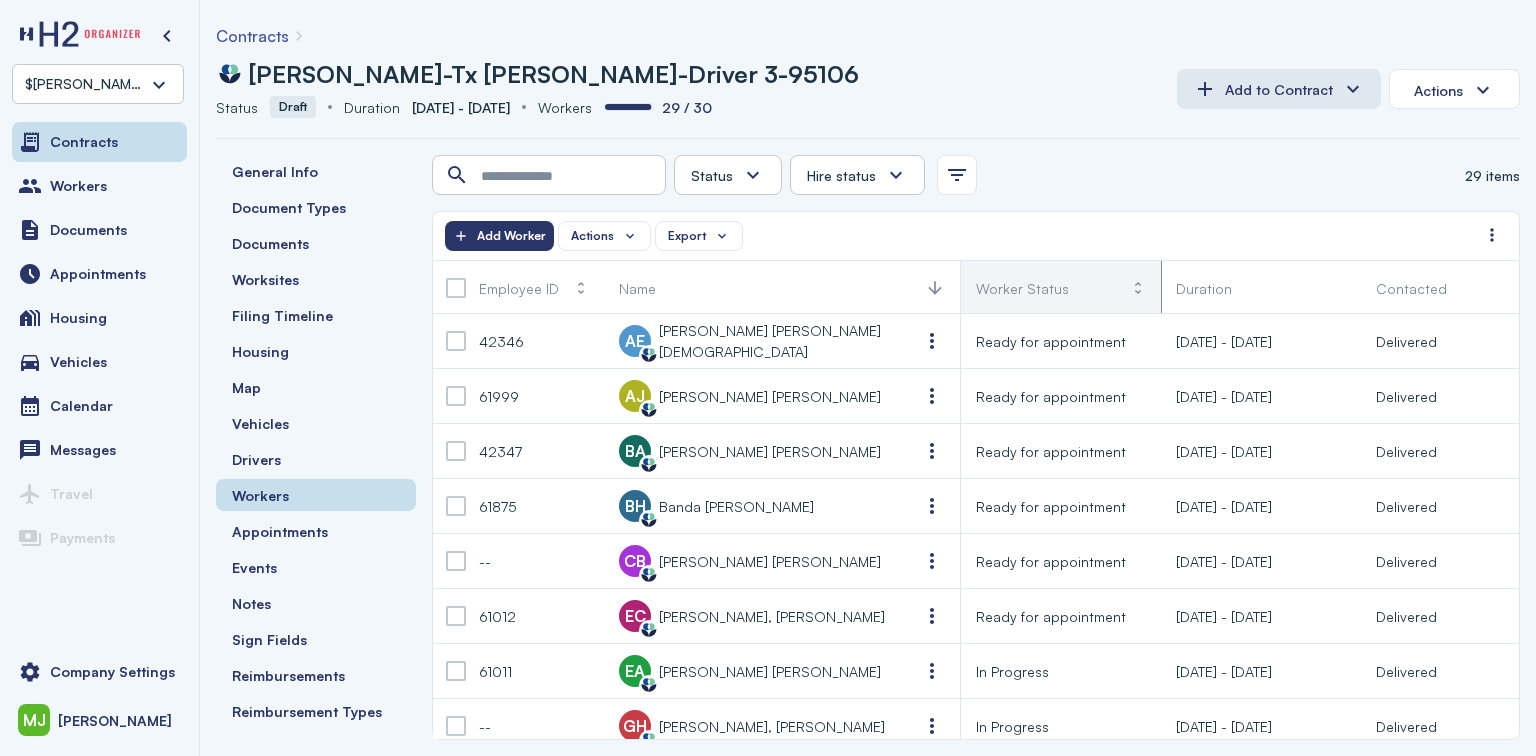 click at bounding box center [1138, 288] 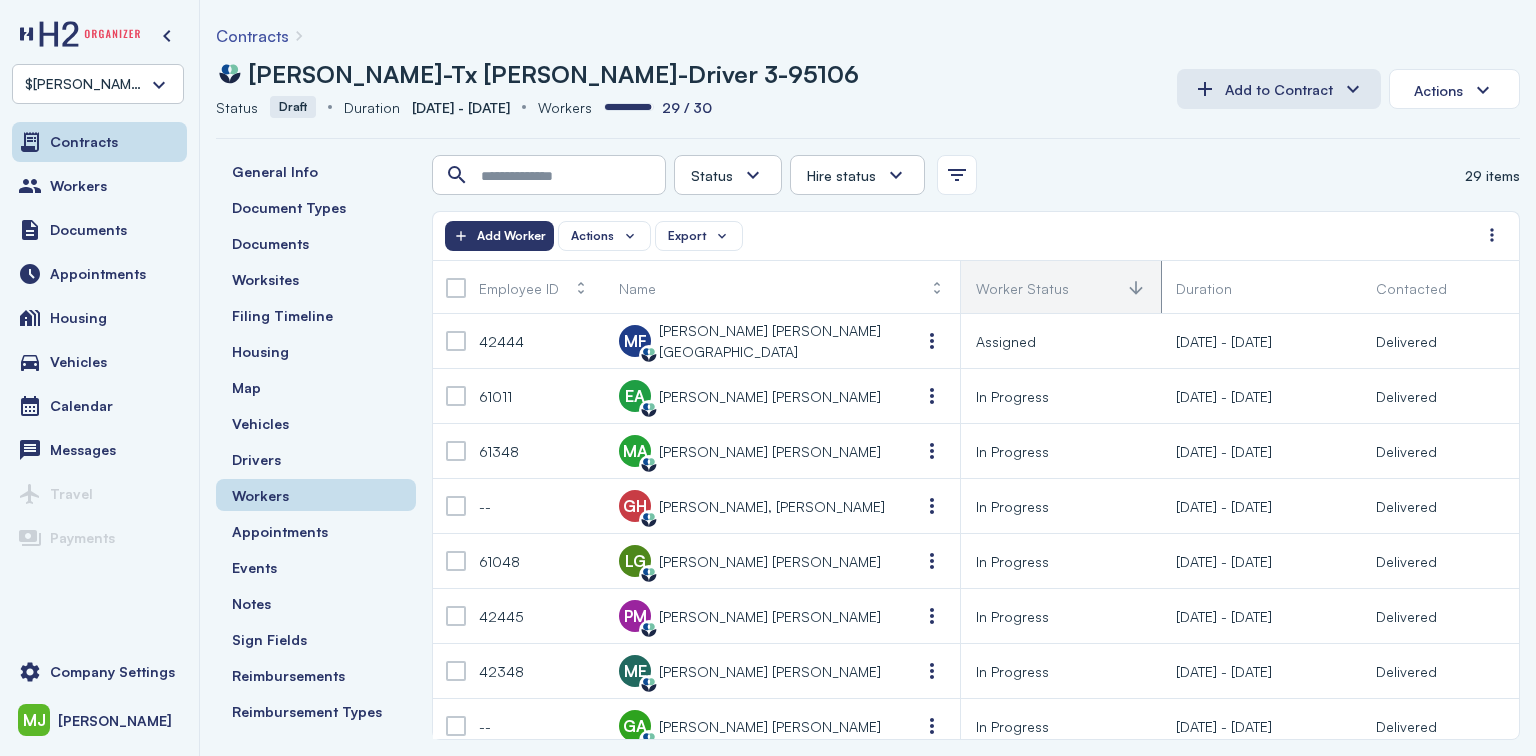 click at bounding box center [1136, 288] 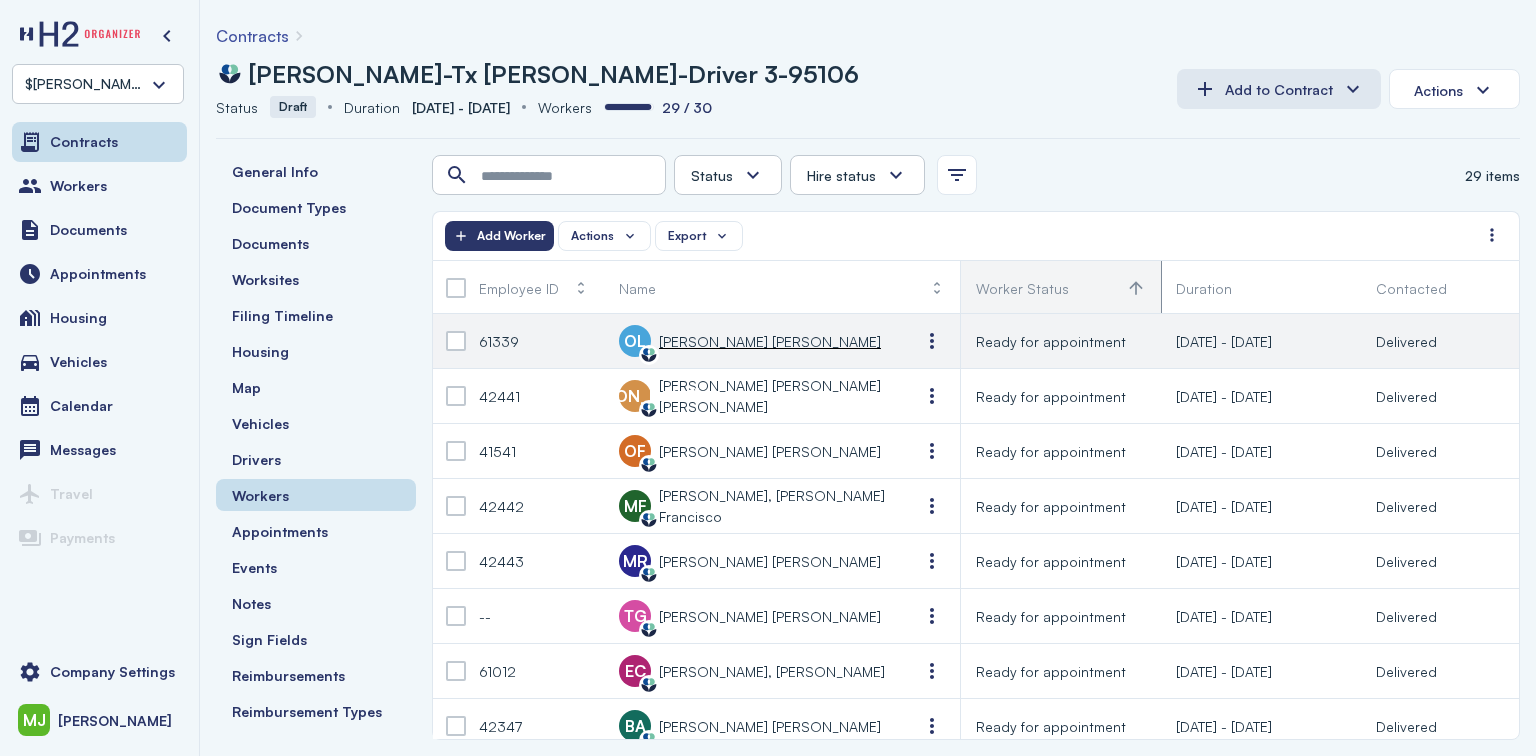 drag, startPoint x: 1096, startPoint y: 336, endPoint x: 1040, endPoint y: 343, distance: 56.435802 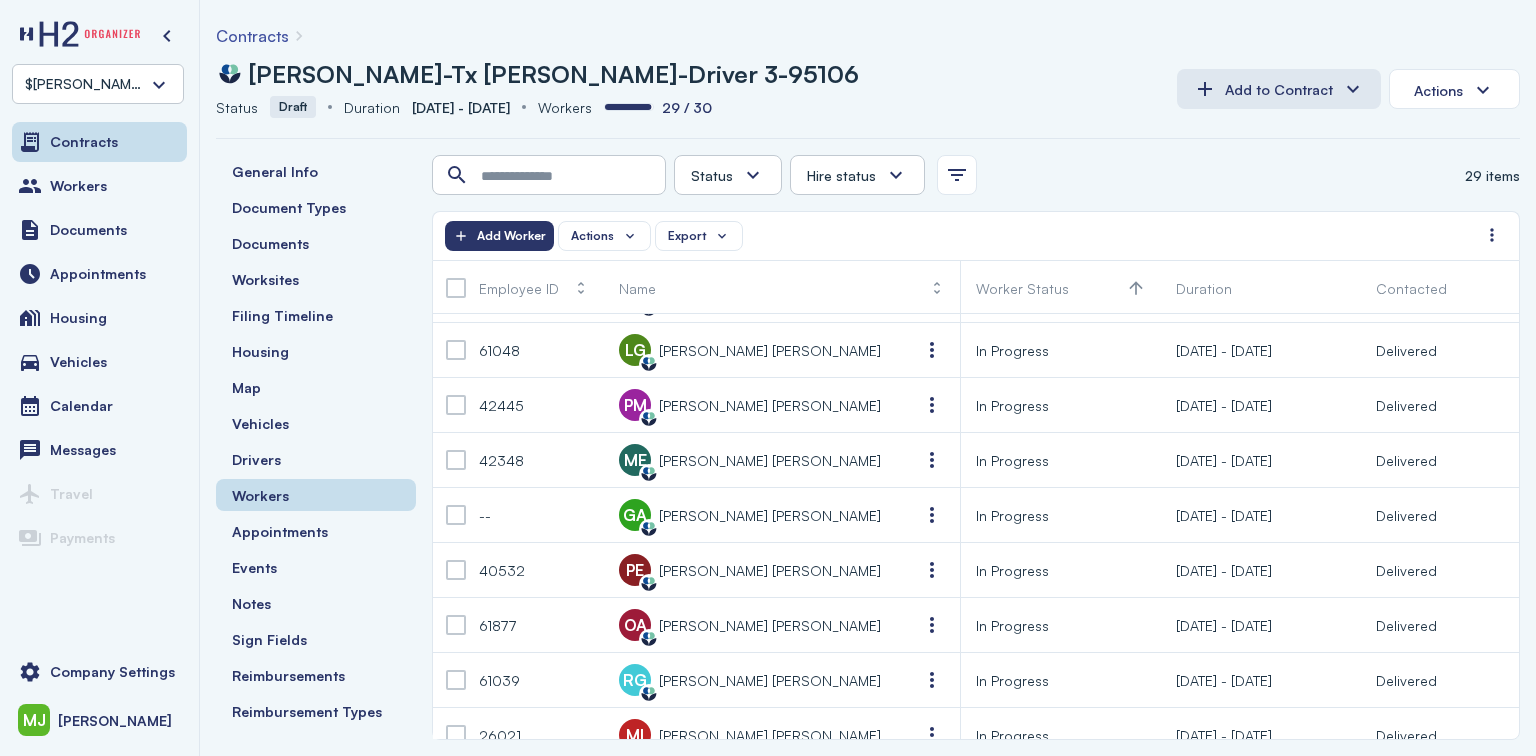 scroll, scrollTop: 1155, scrollLeft: 0, axis: vertical 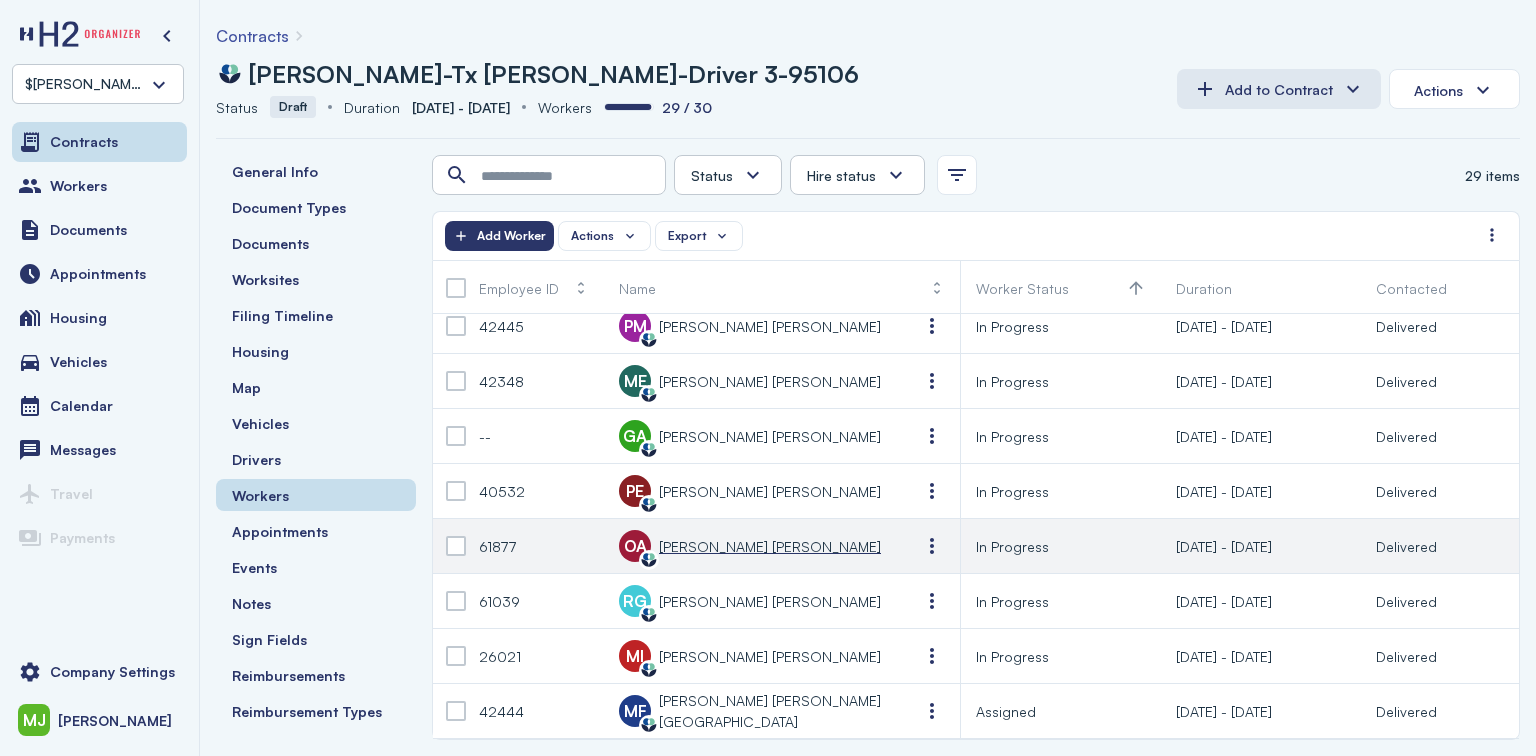 click on "Ornelas Valdez, Adan" at bounding box center [770, 546] 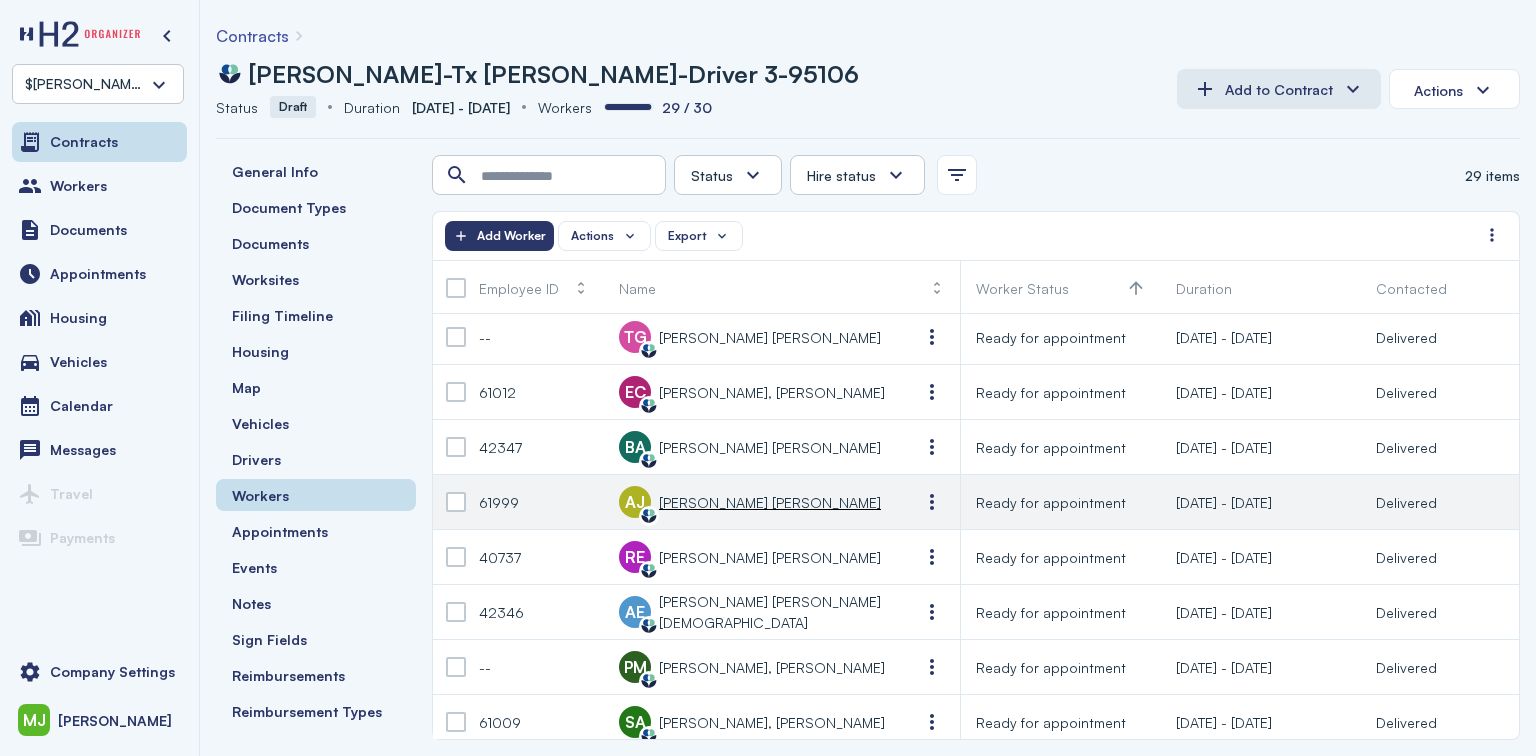 scroll, scrollTop: 0, scrollLeft: 0, axis: both 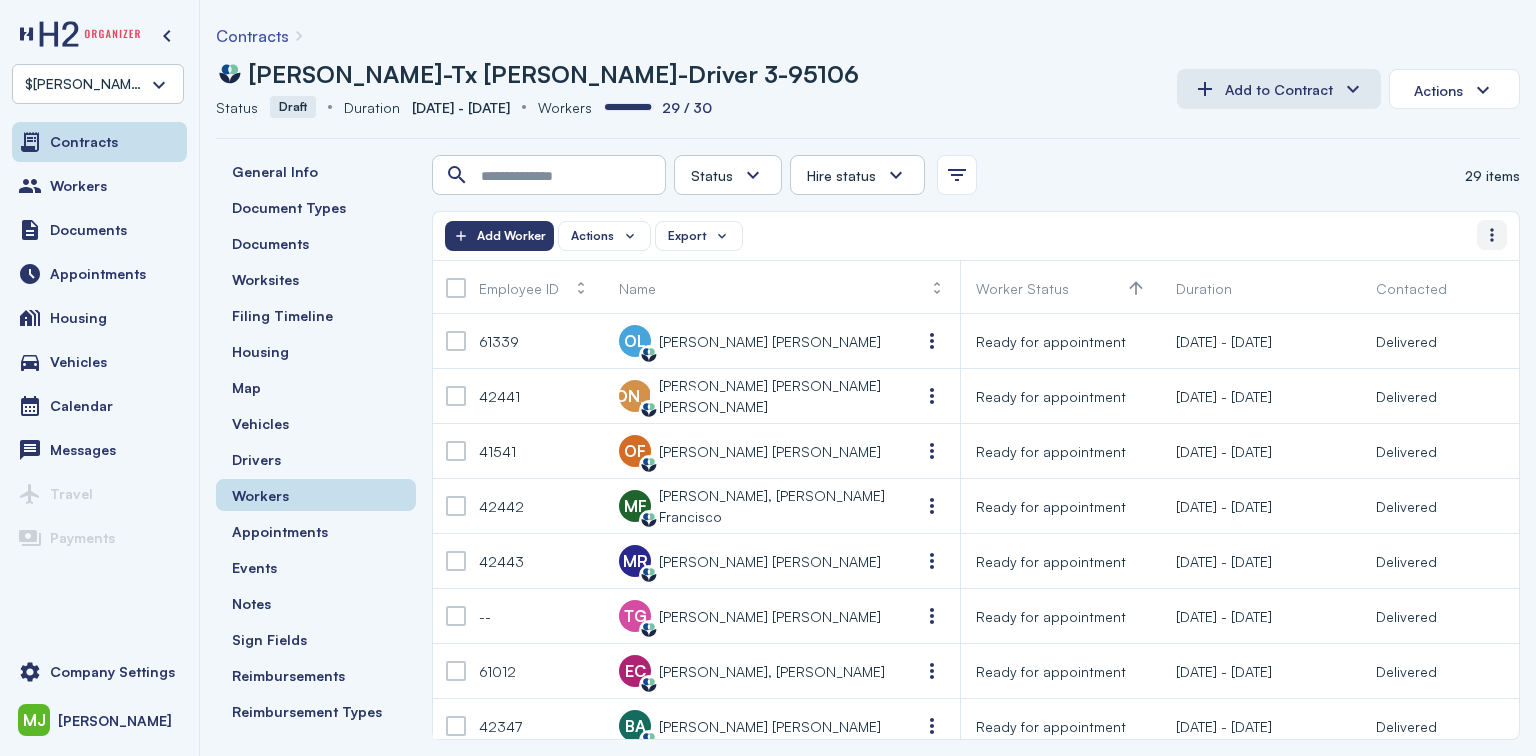 click at bounding box center (1492, 235) 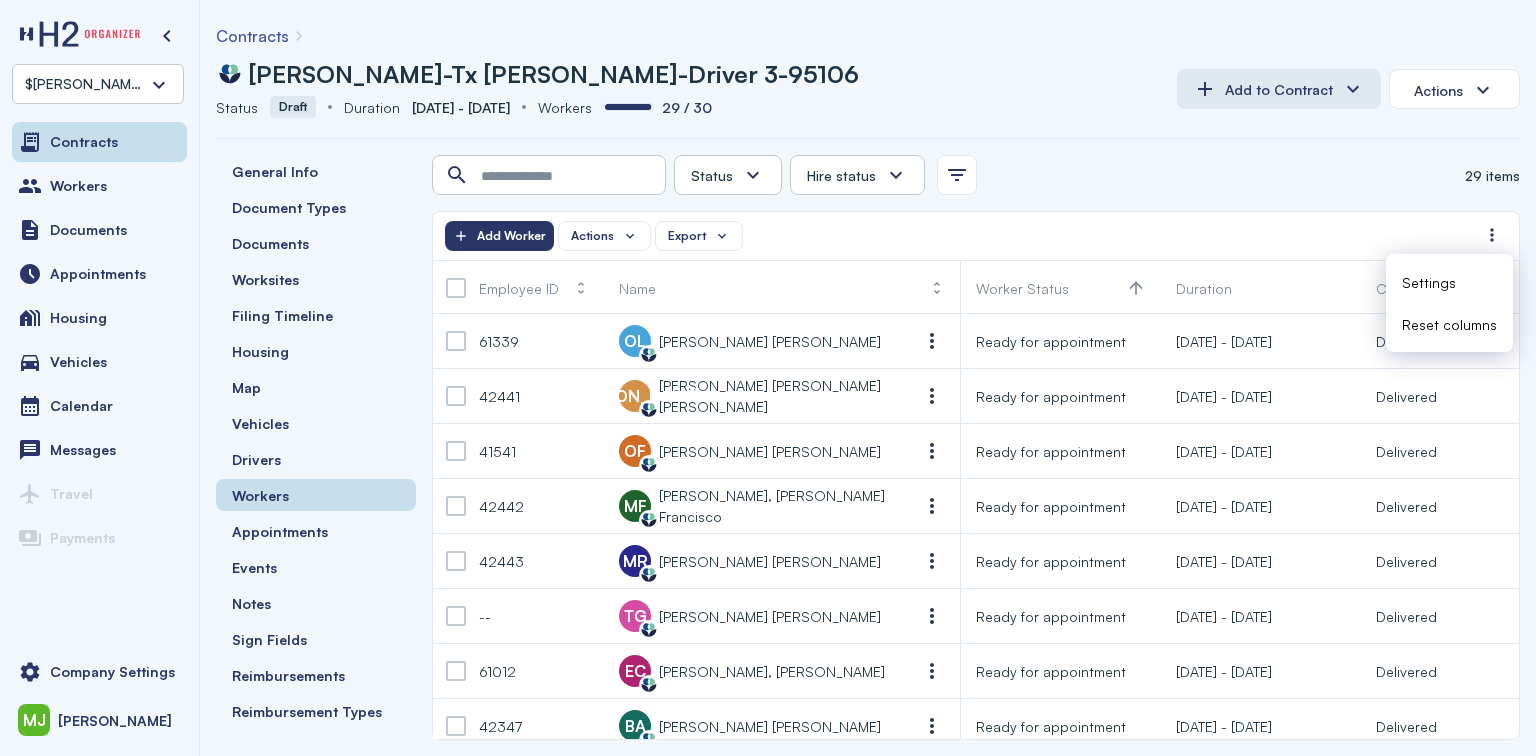 click on "Actions           Export                 Add Worker" at bounding box center [961, 236] 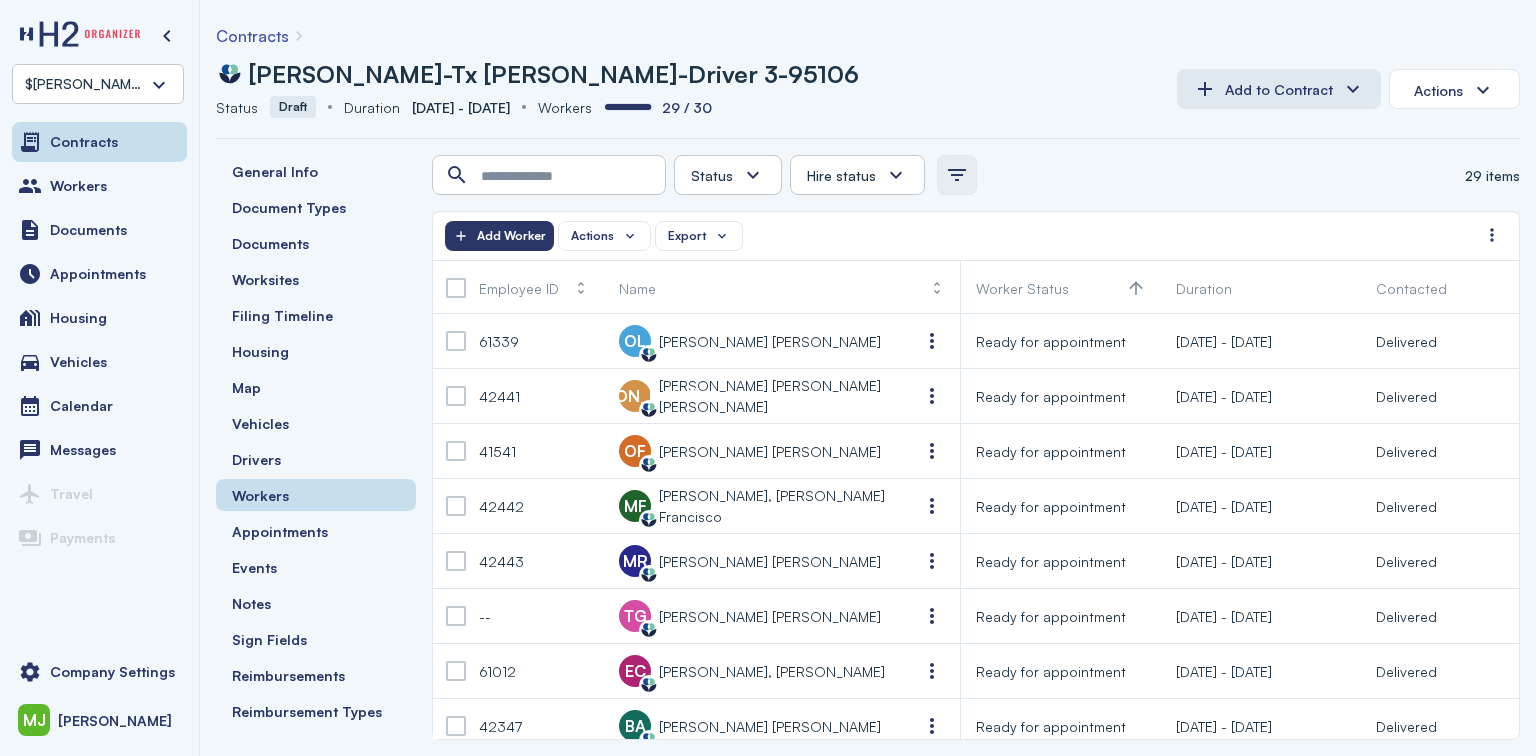 click at bounding box center [957, 175] 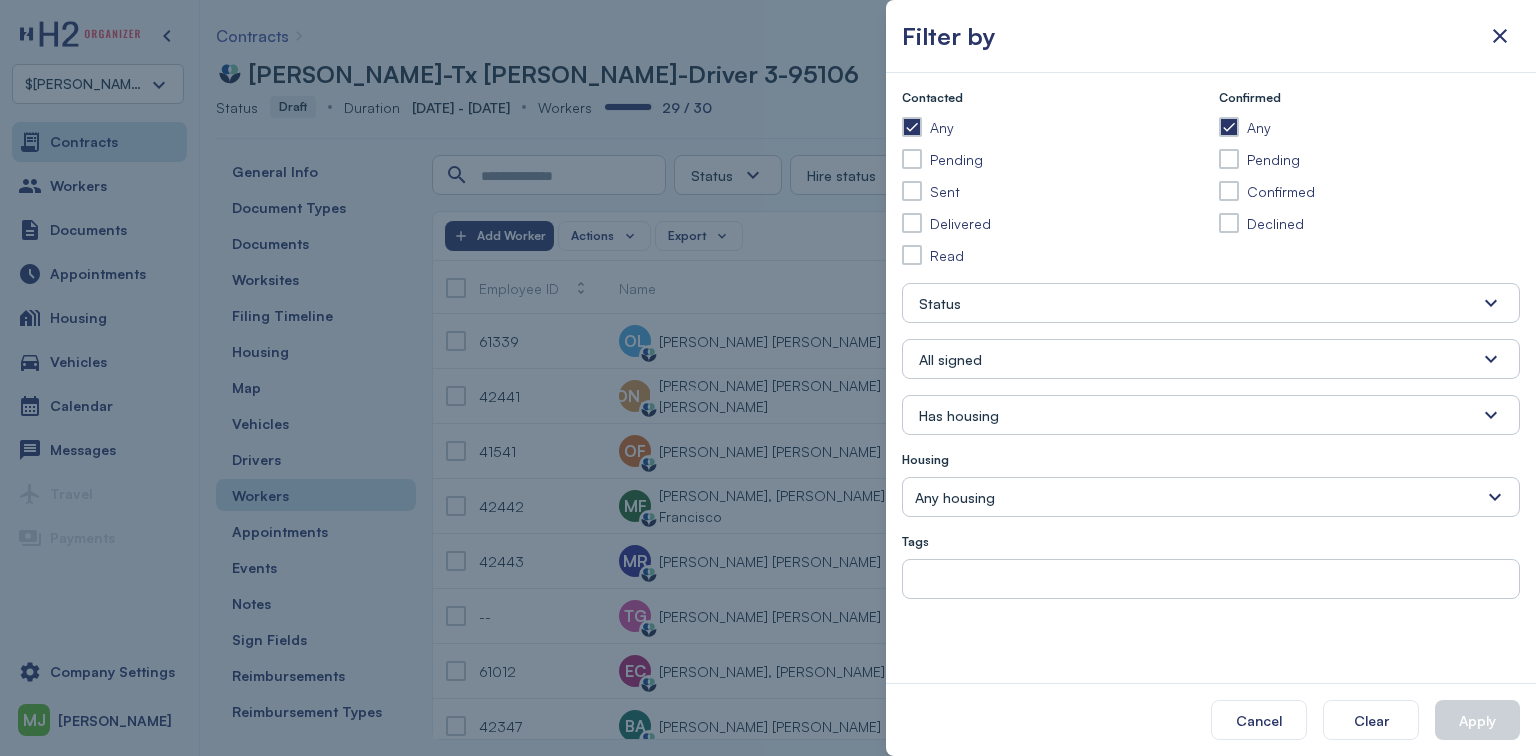 click on "Status" at bounding box center [1211, 303] 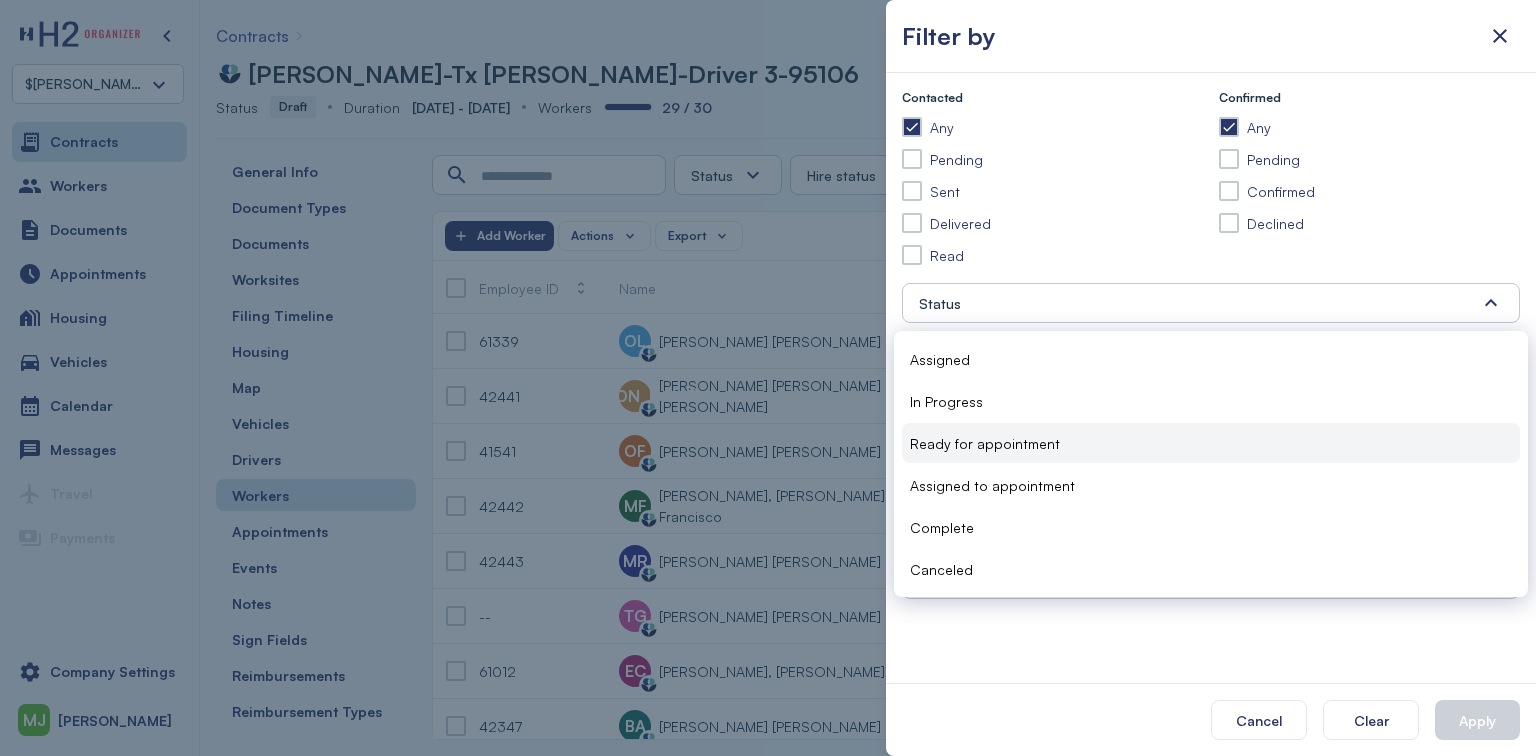 click on "Ready for appointment" at bounding box center [985, 443] 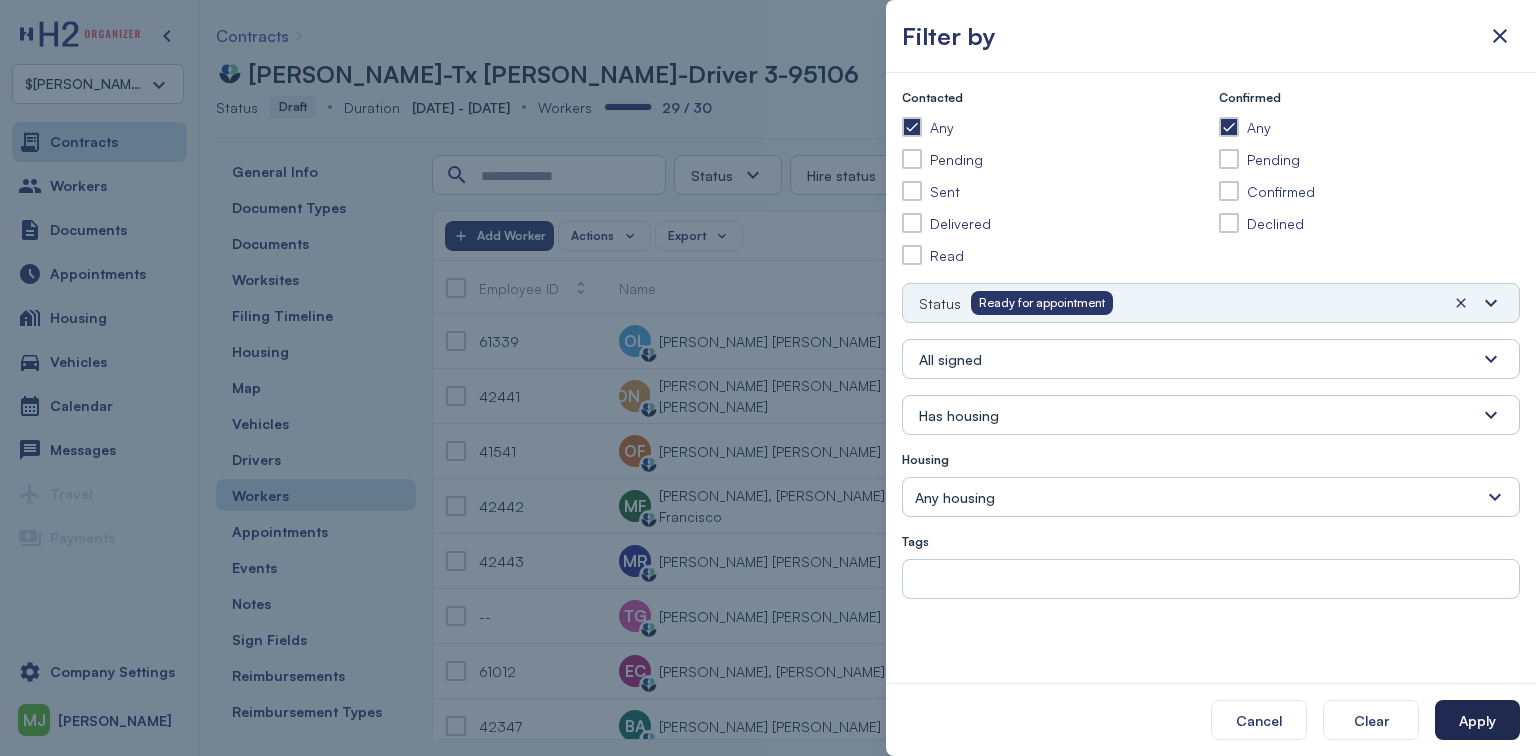 click on "Apply" at bounding box center [1477, 720] 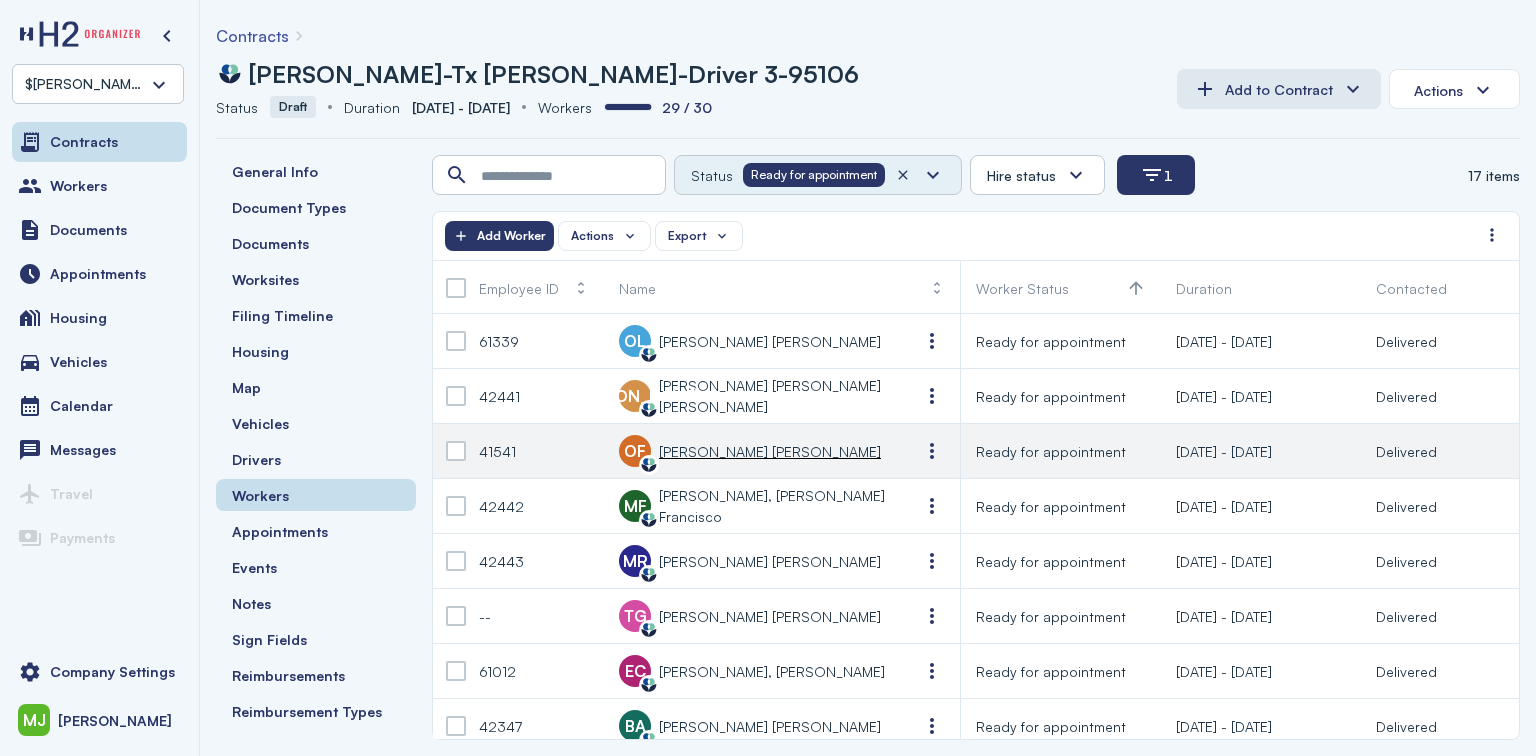 scroll, scrollTop: 0, scrollLeft: 0, axis: both 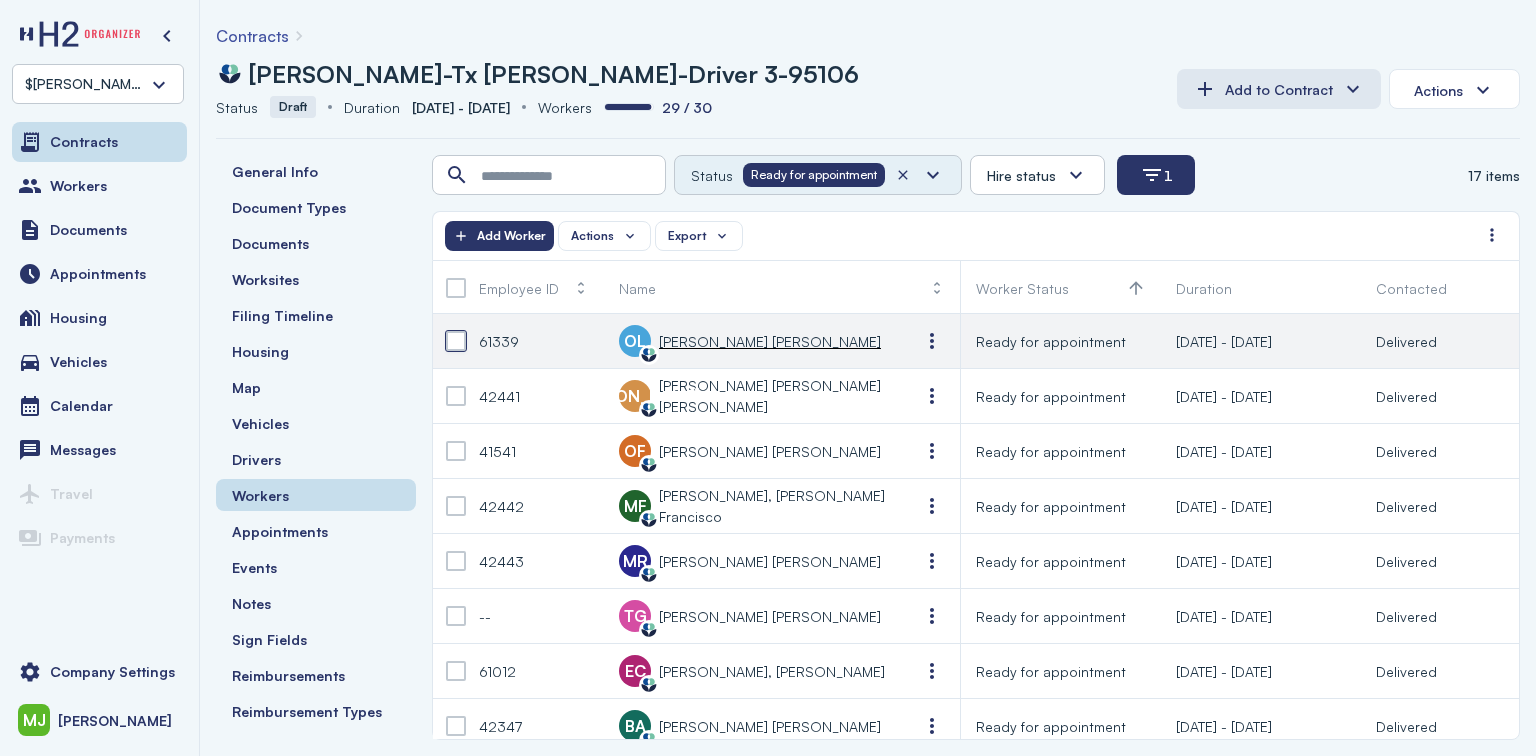 click at bounding box center [456, 341] 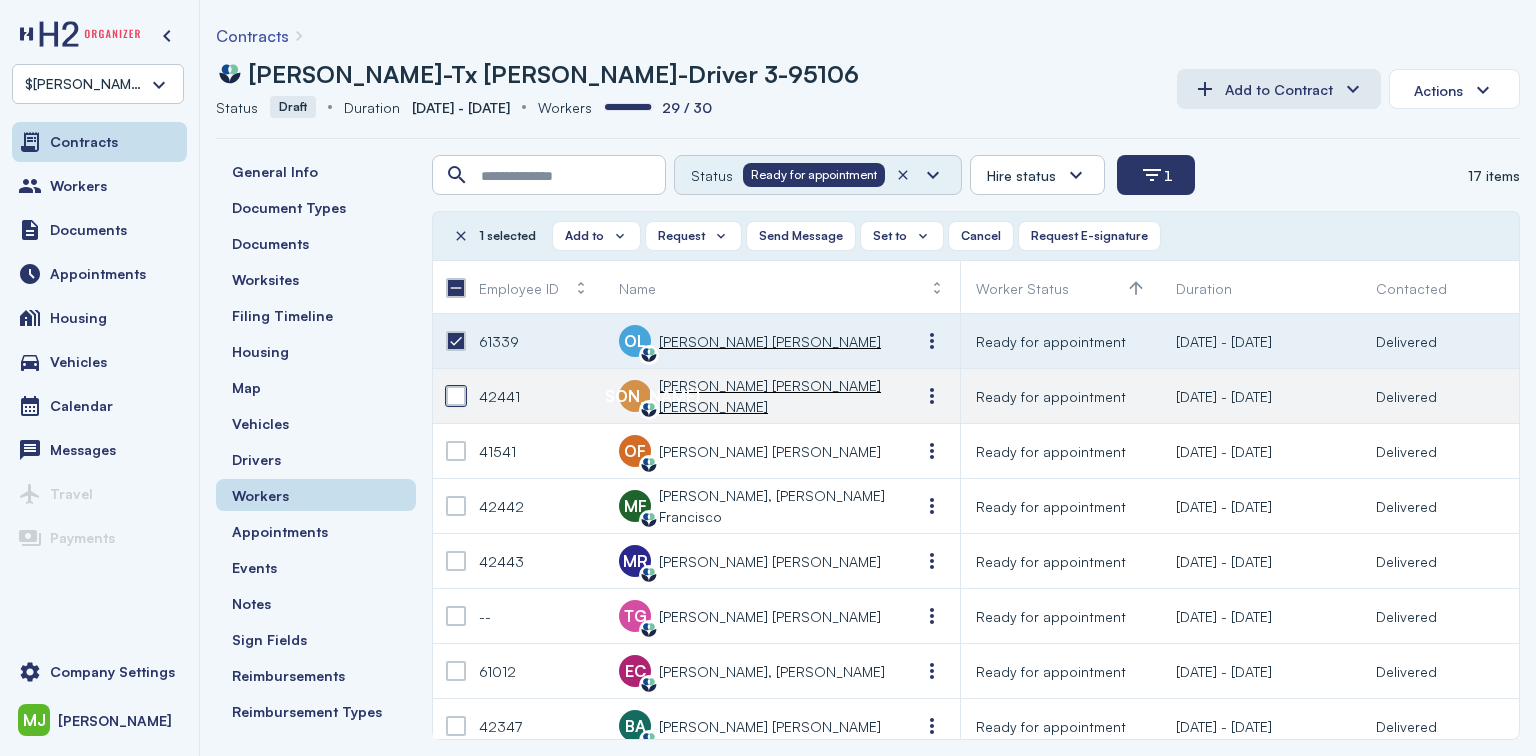 click at bounding box center [456, 396] 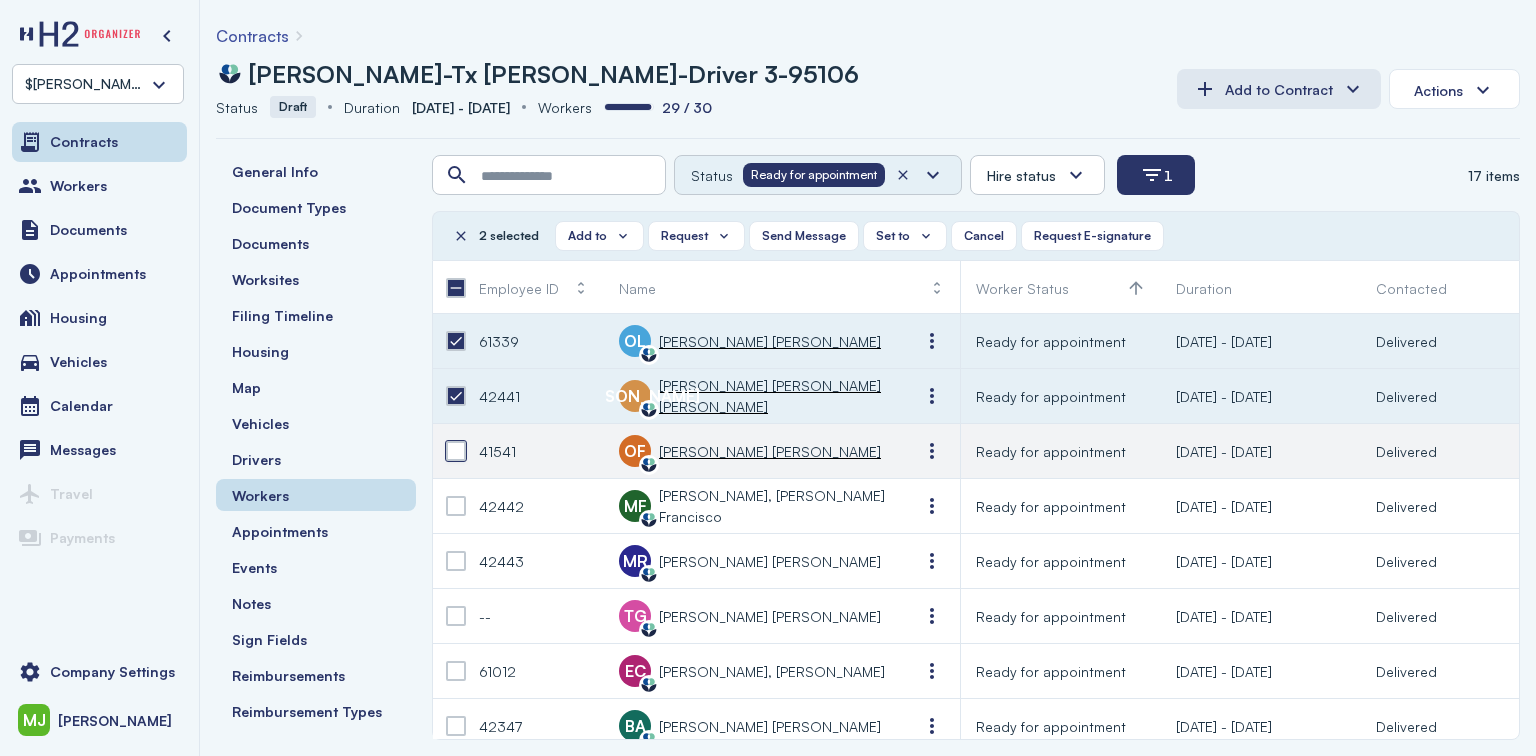 click at bounding box center [456, 451] 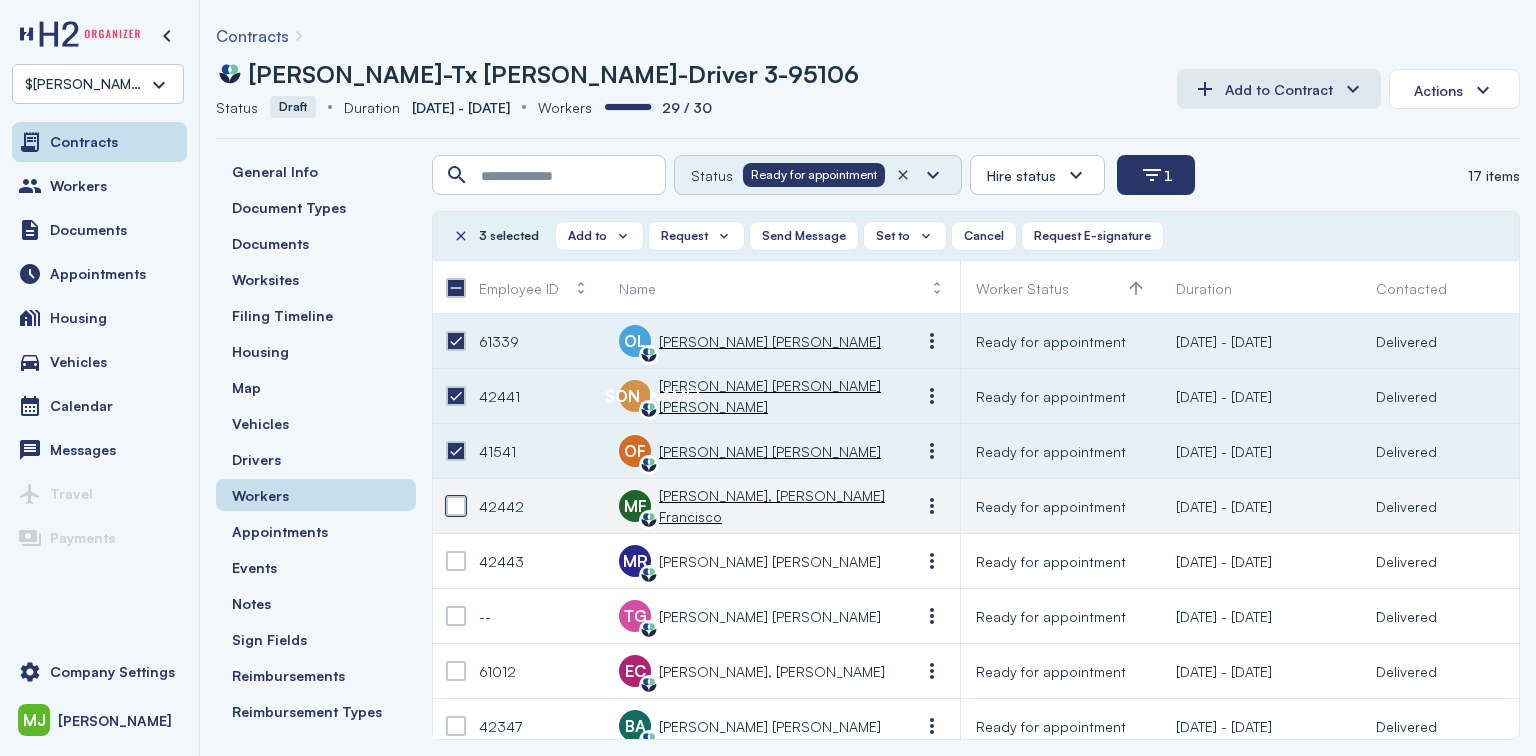 click at bounding box center [456, 506] 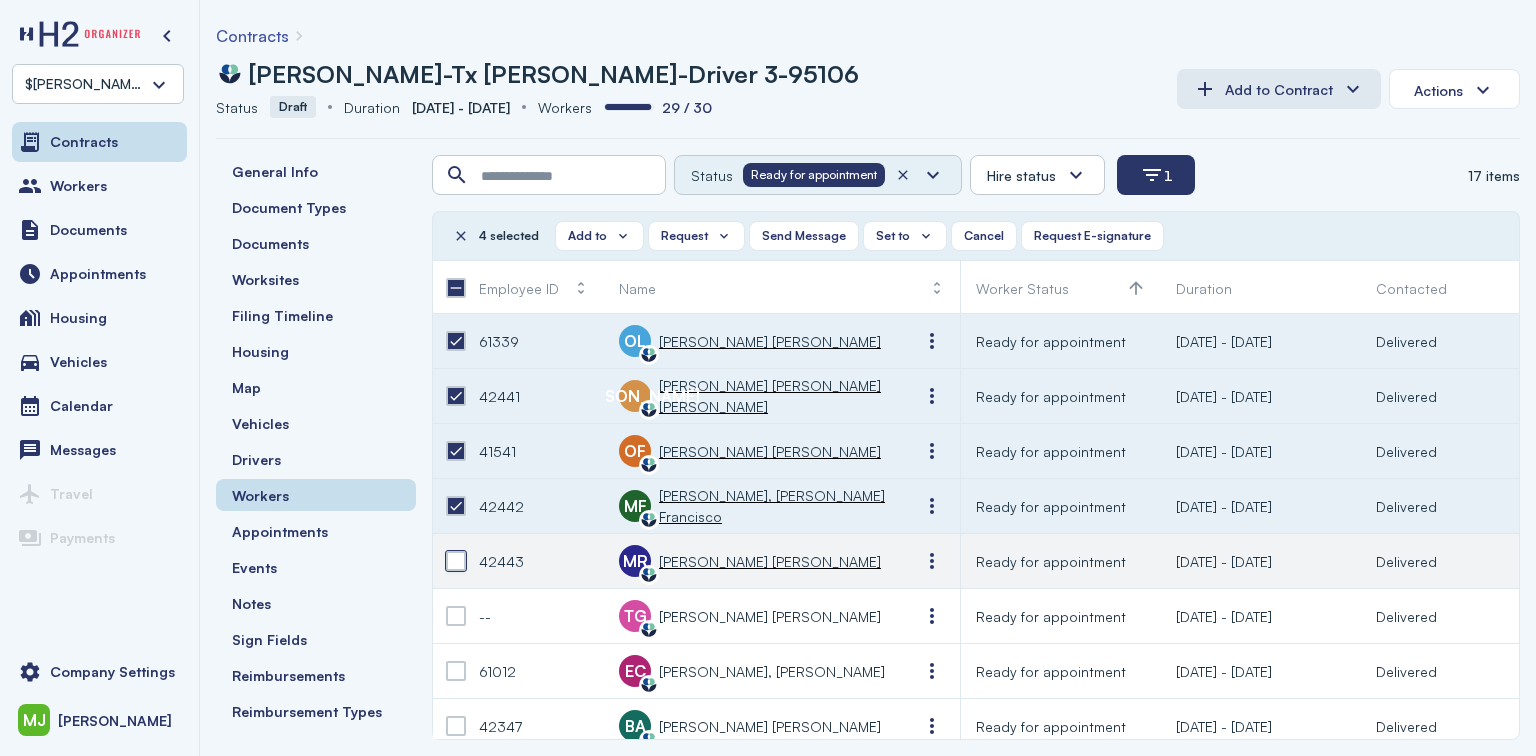 click at bounding box center (456, 561) 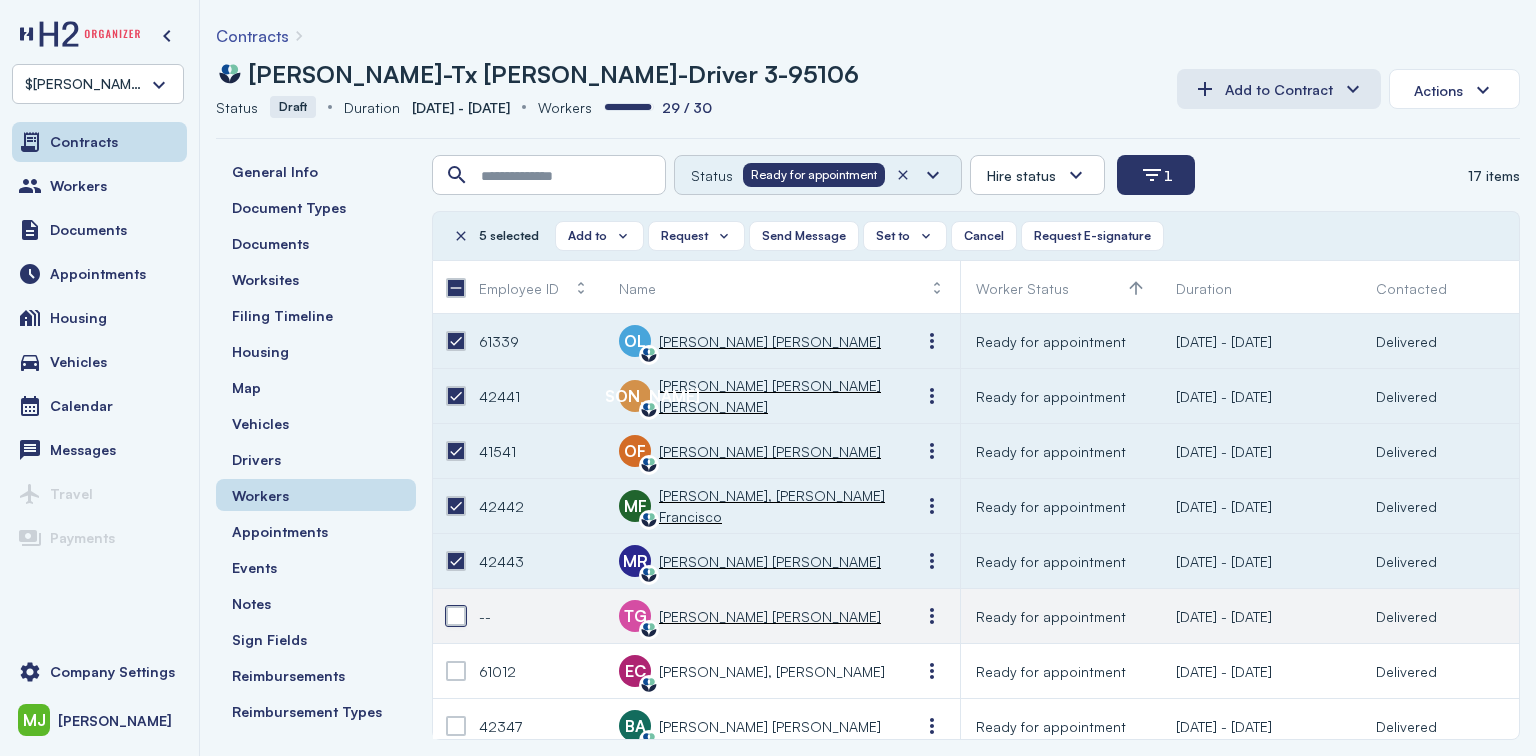 click at bounding box center (456, 616) 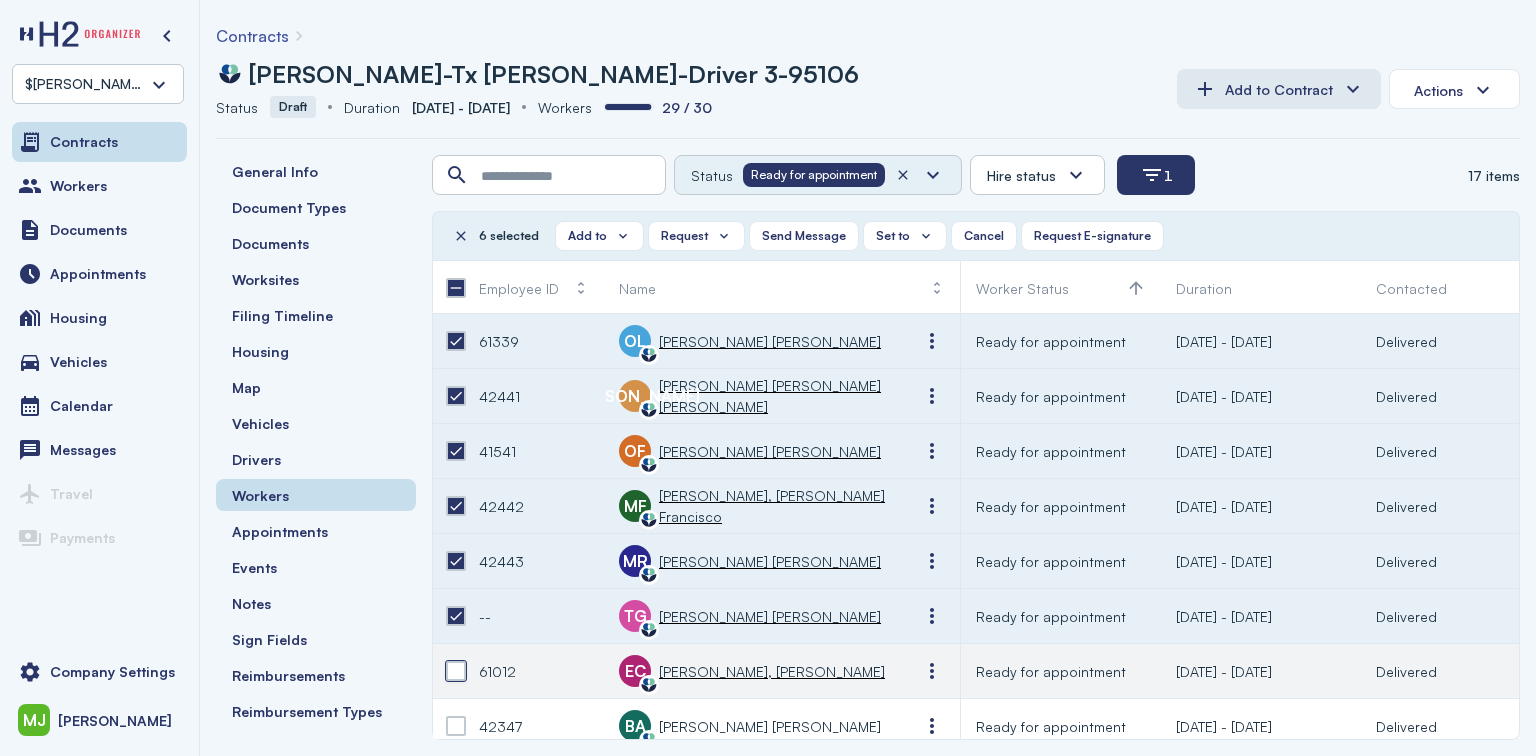 click at bounding box center (456, 671) 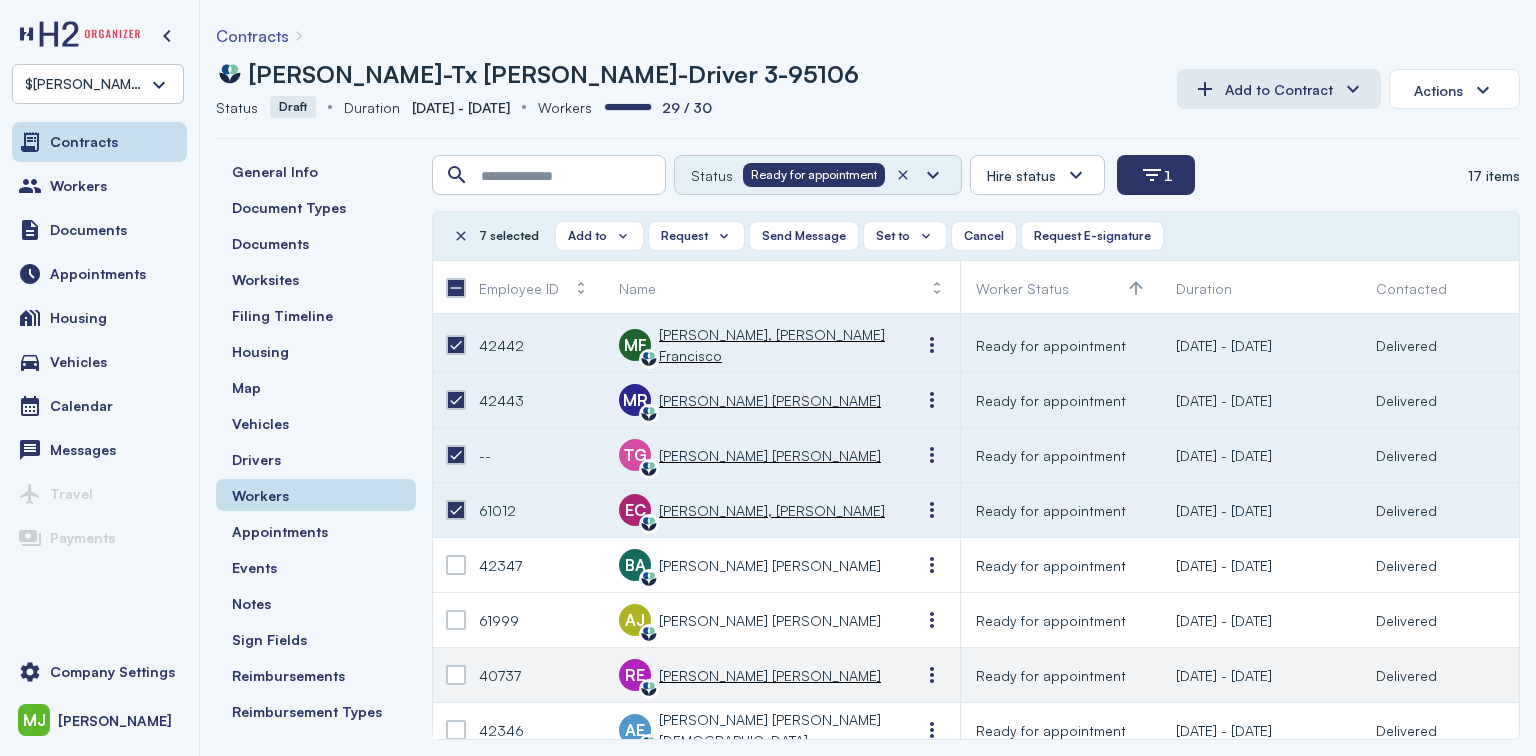 scroll, scrollTop: 240, scrollLeft: 0, axis: vertical 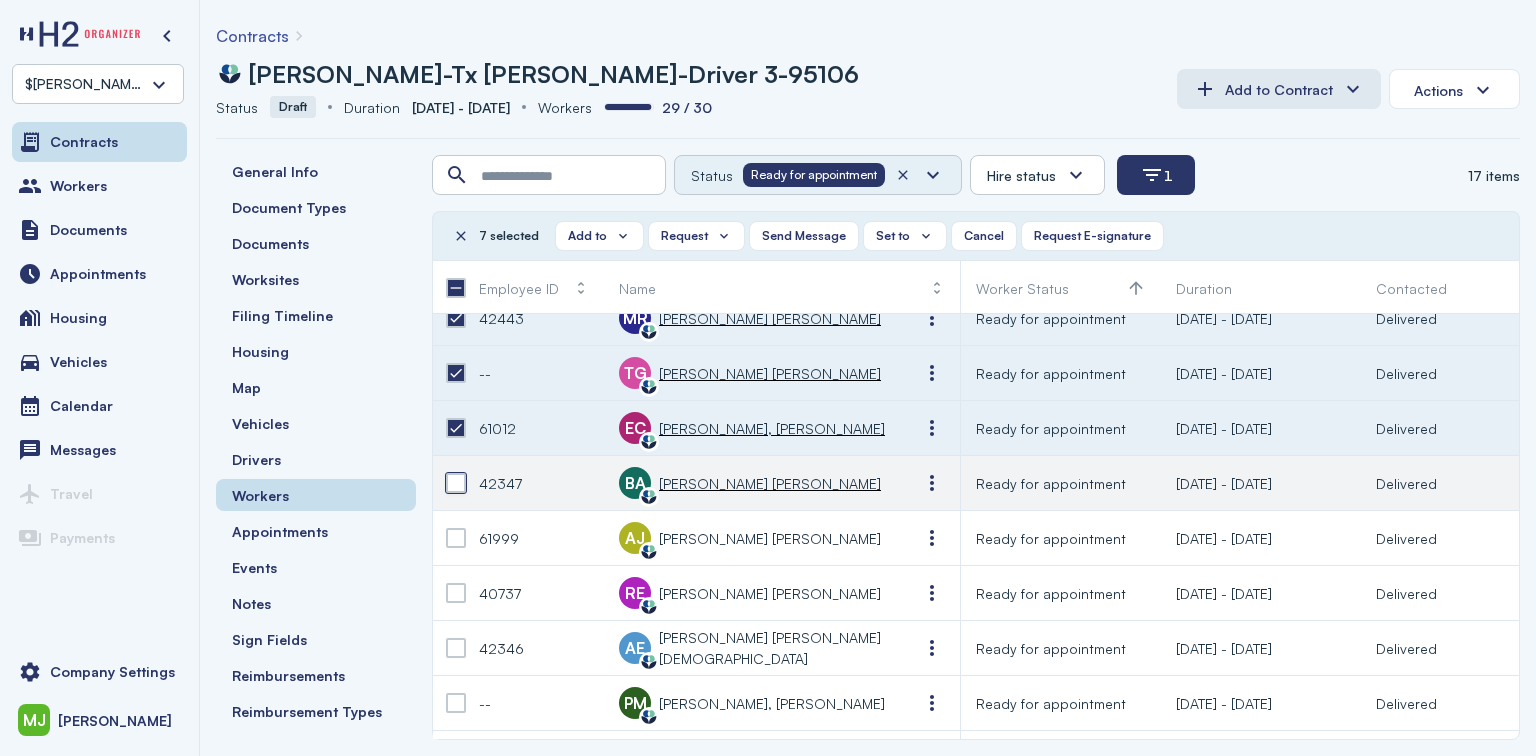 click at bounding box center (456, 483) 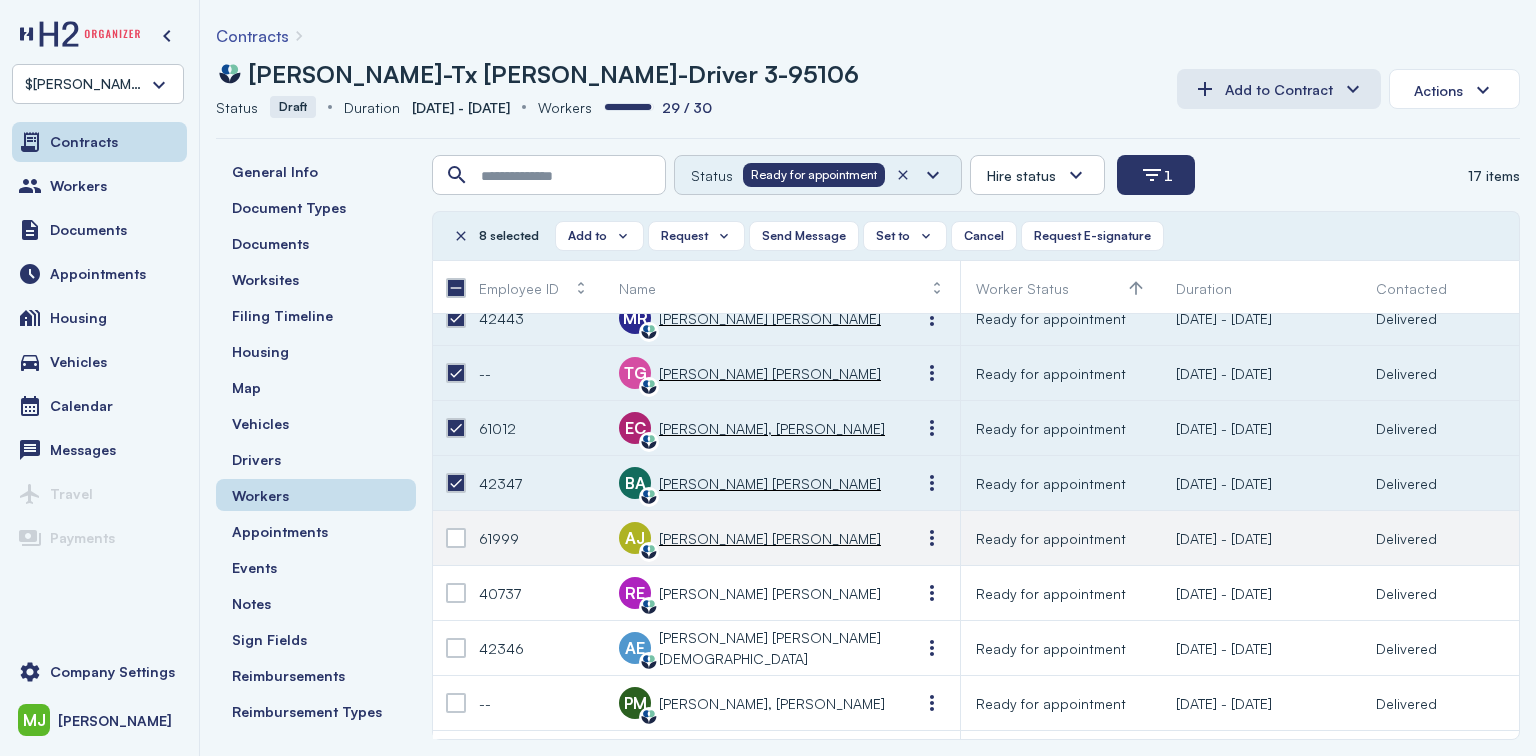 click at bounding box center [456, 538] 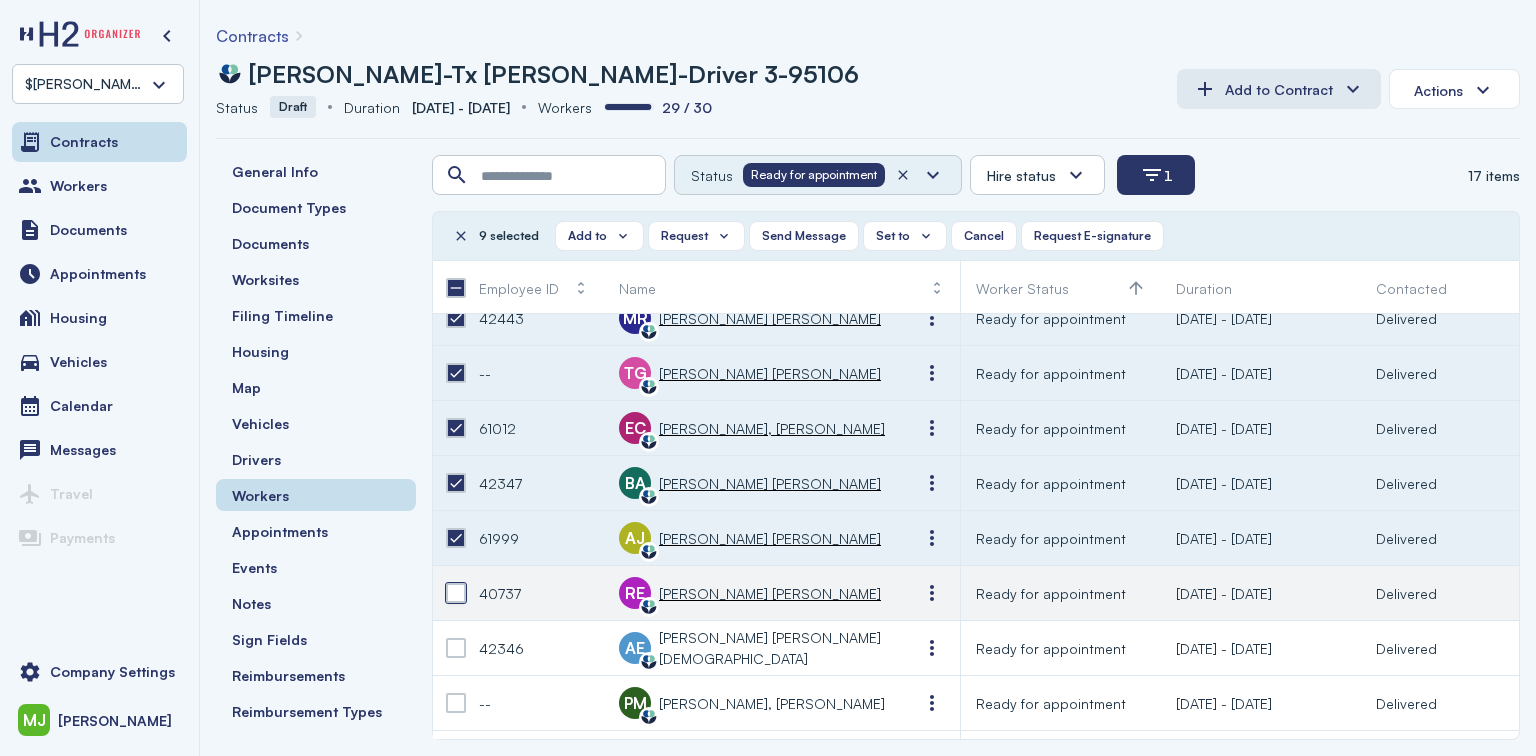 click at bounding box center (456, 593) 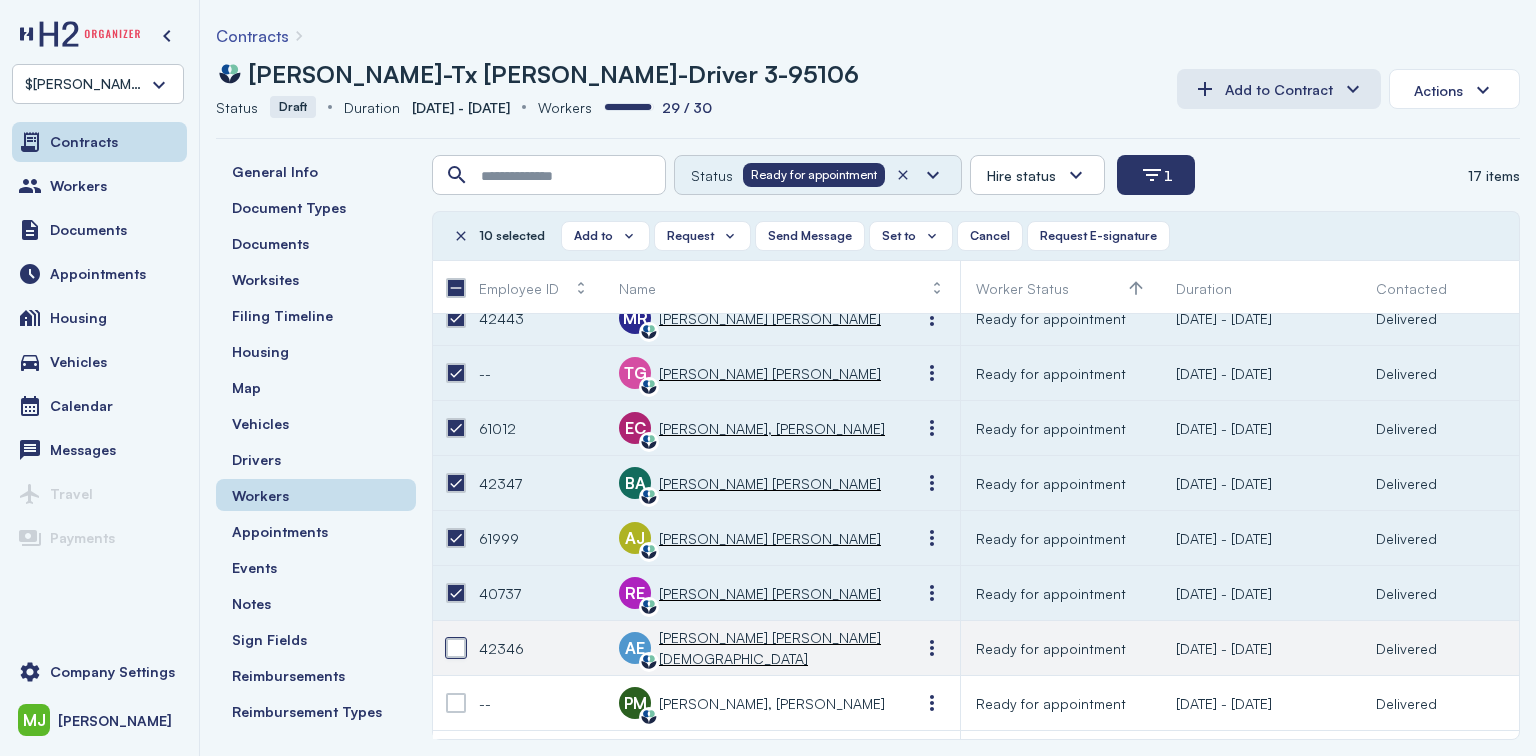 click at bounding box center [456, 648] 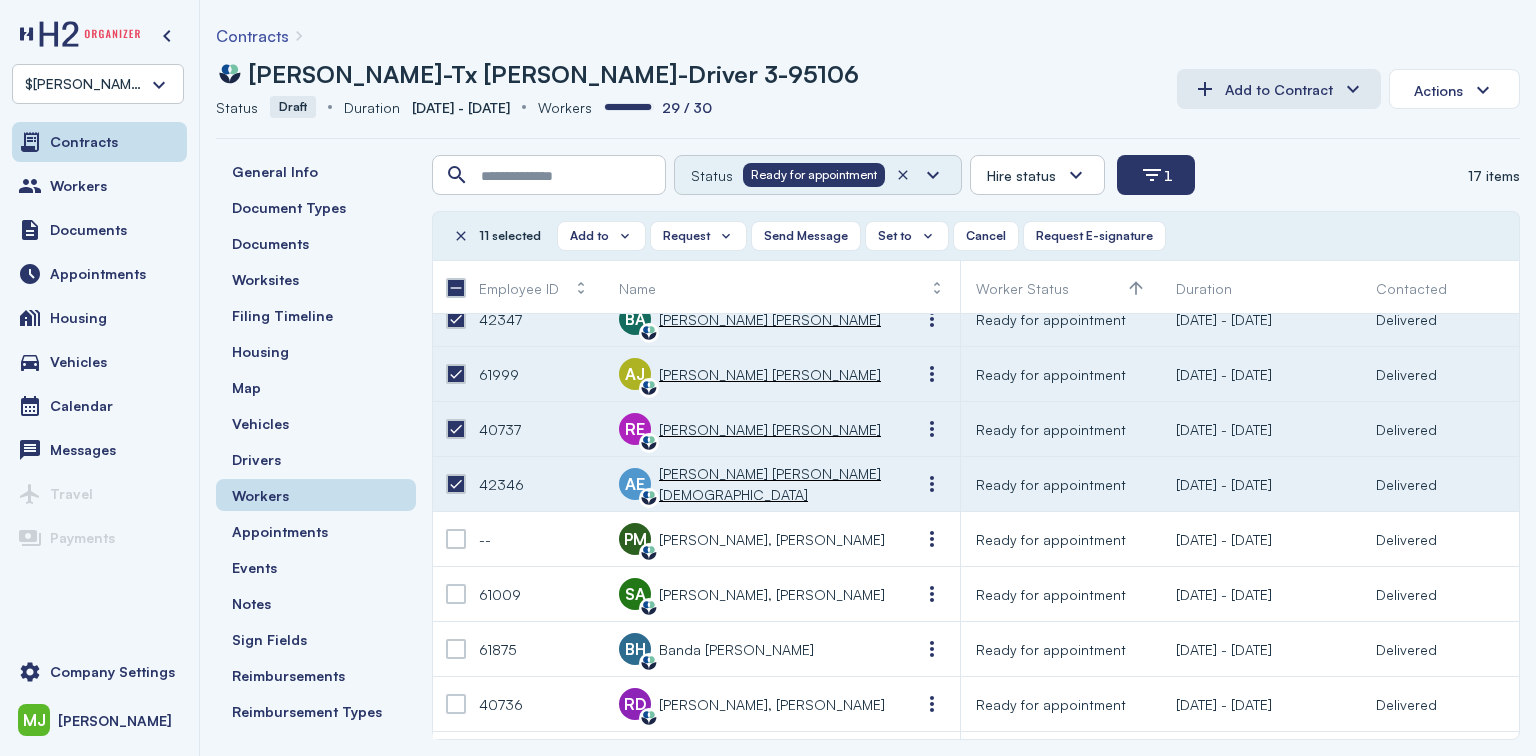 scroll, scrollTop: 480, scrollLeft: 0, axis: vertical 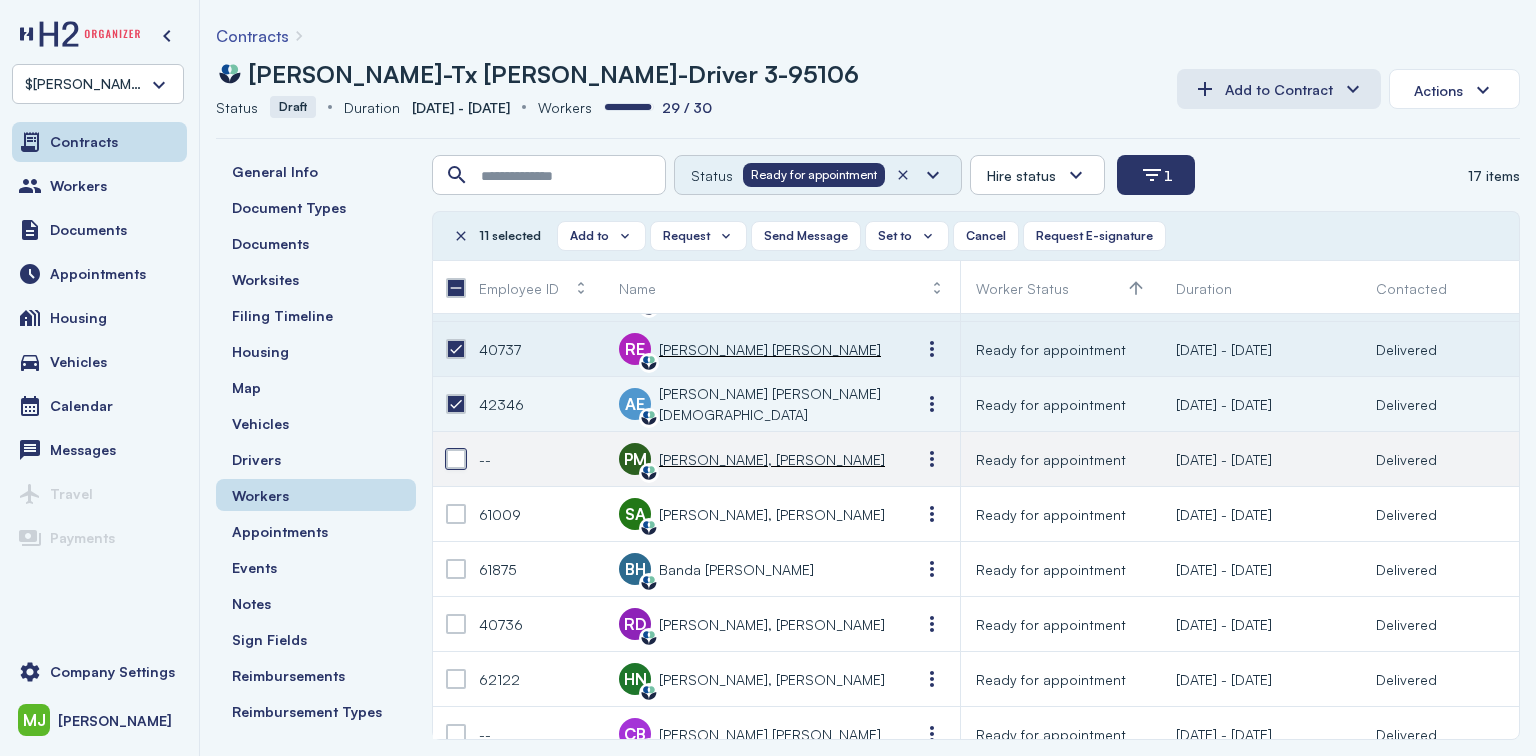 click at bounding box center [456, 459] 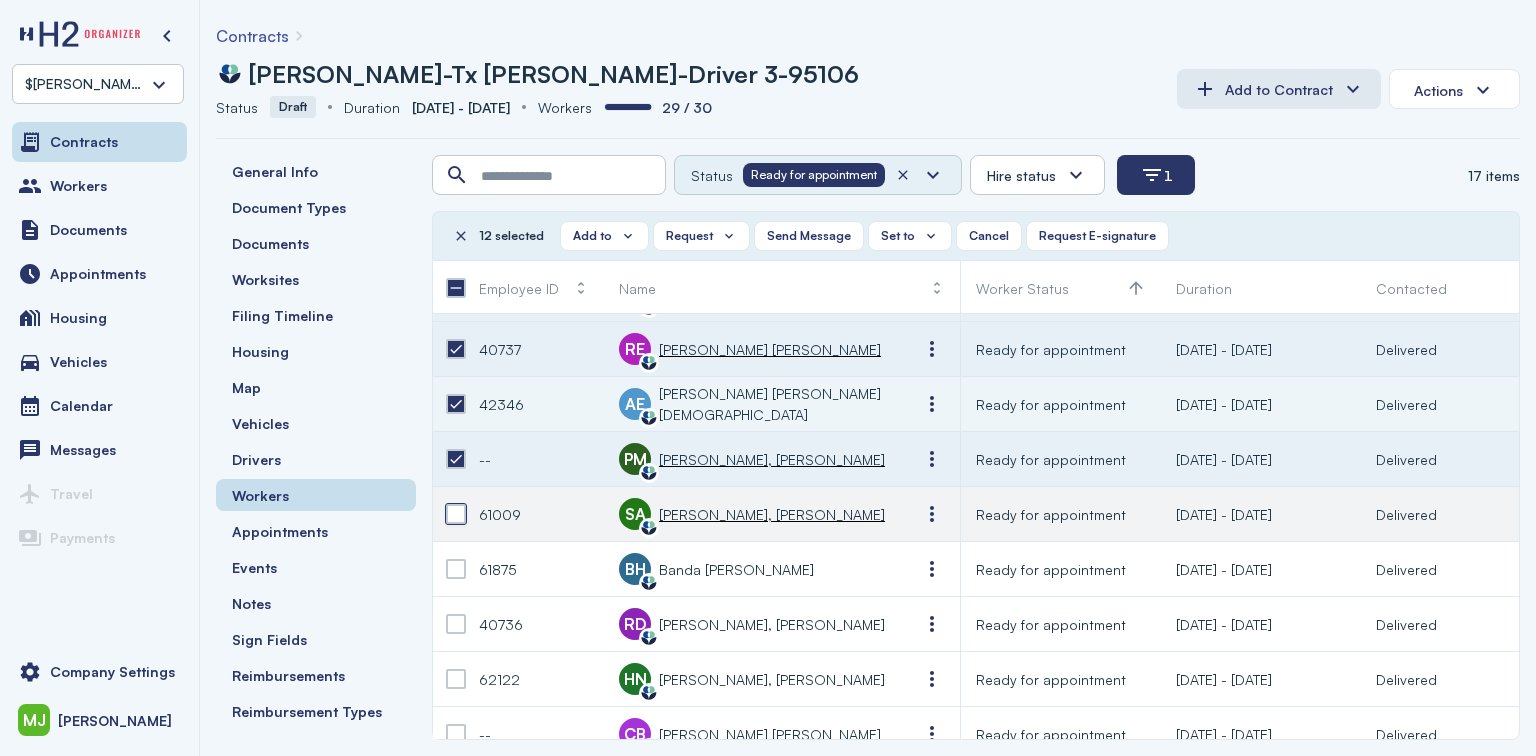 click at bounding box center (456, 514) 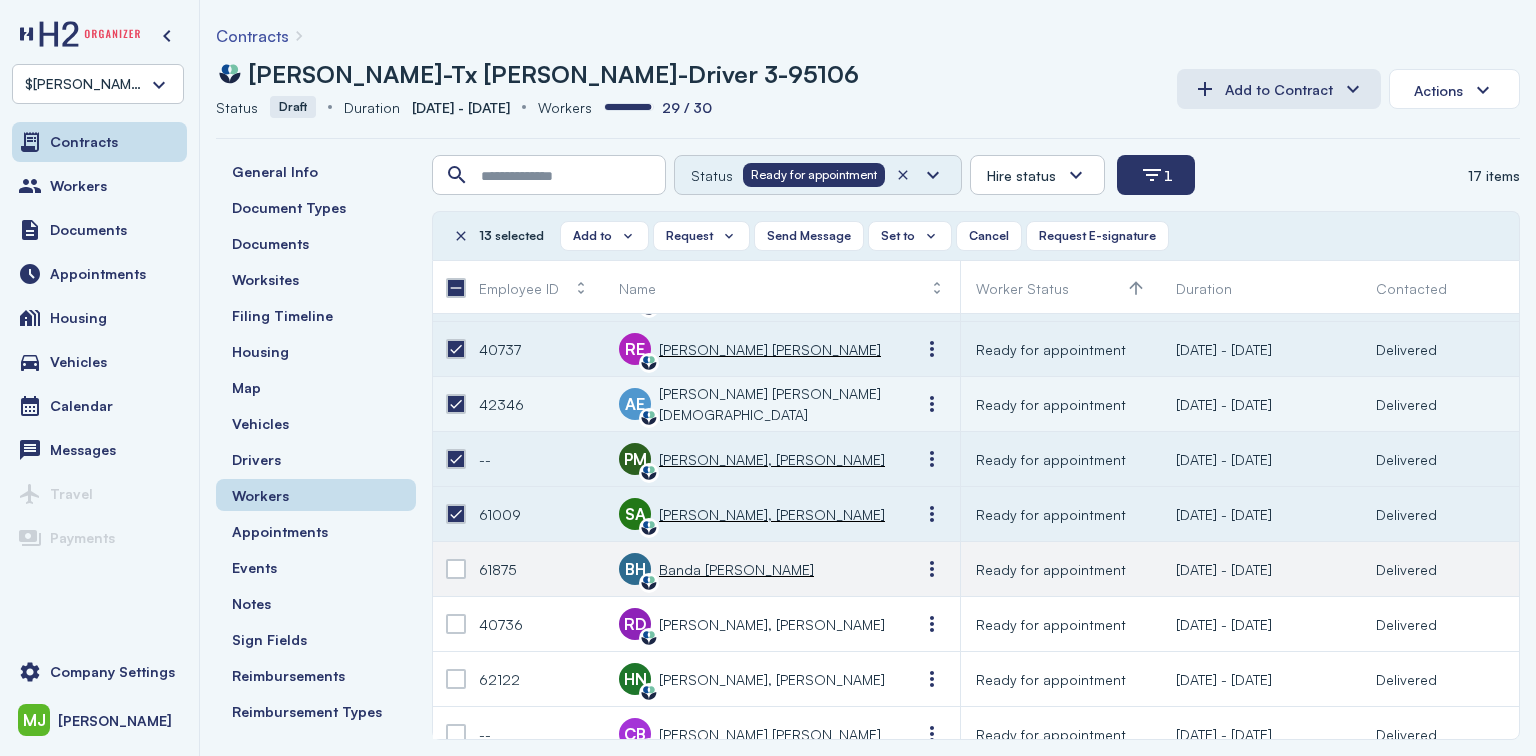 click at bounding box center (456, 569) 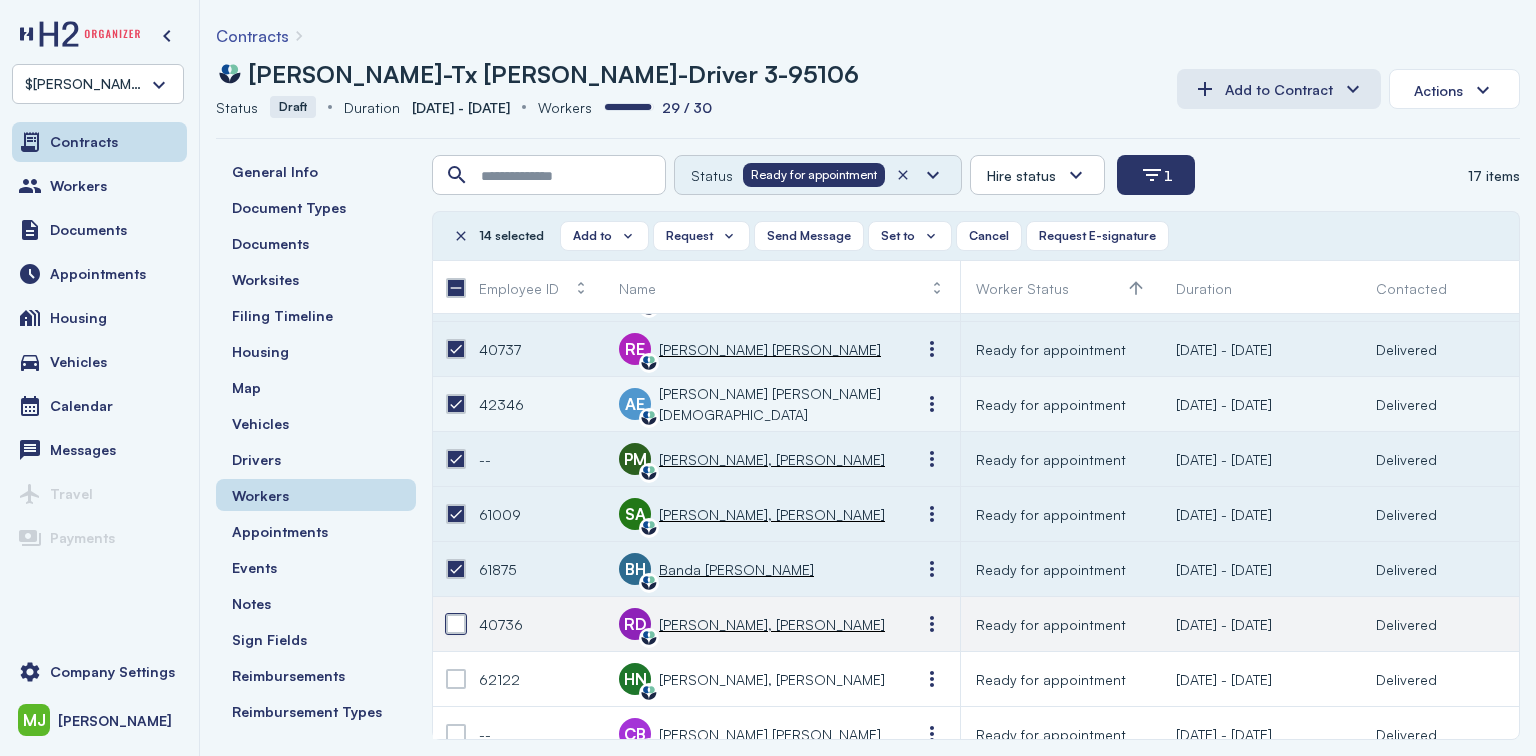 click at bounding box center (456, 624) 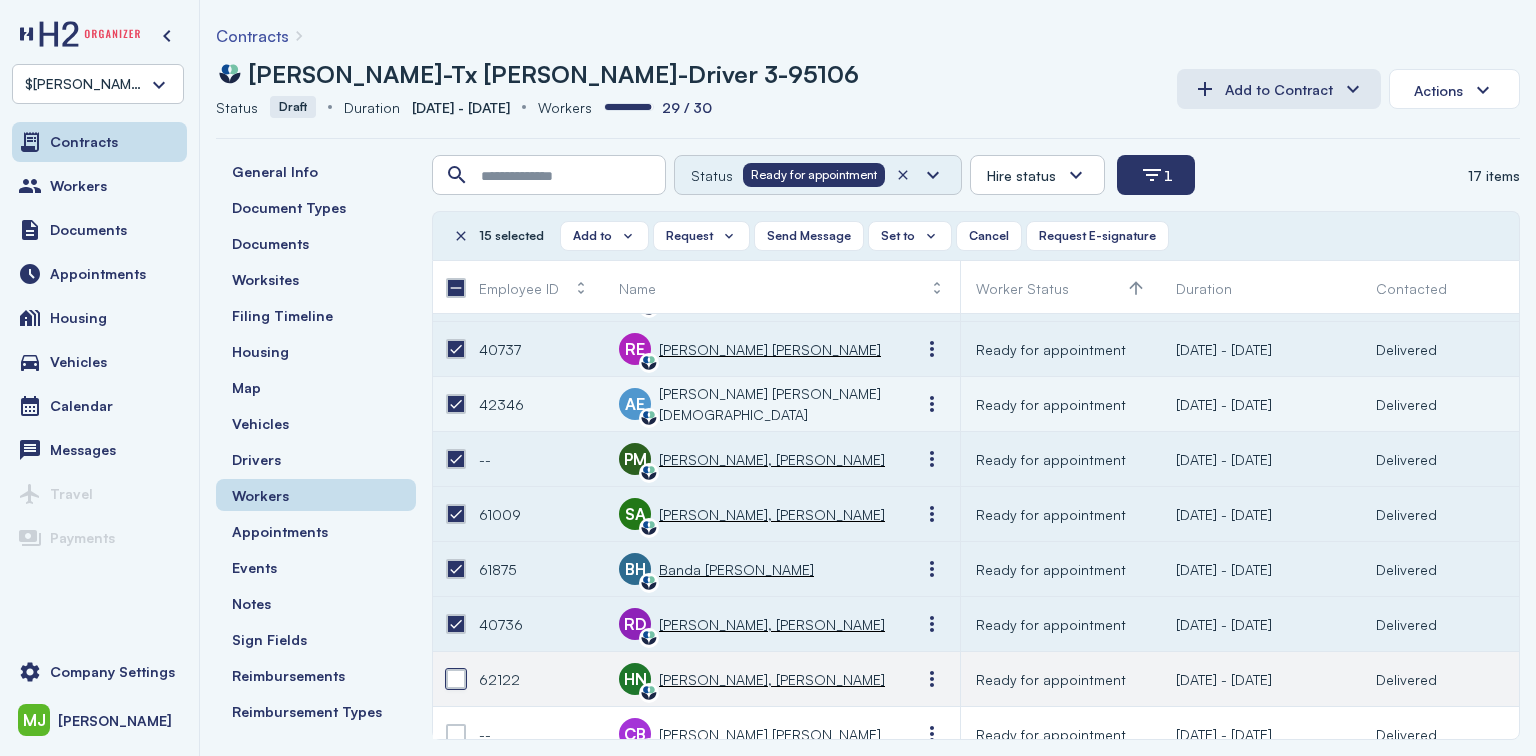 click at bounding box center (456, 679) 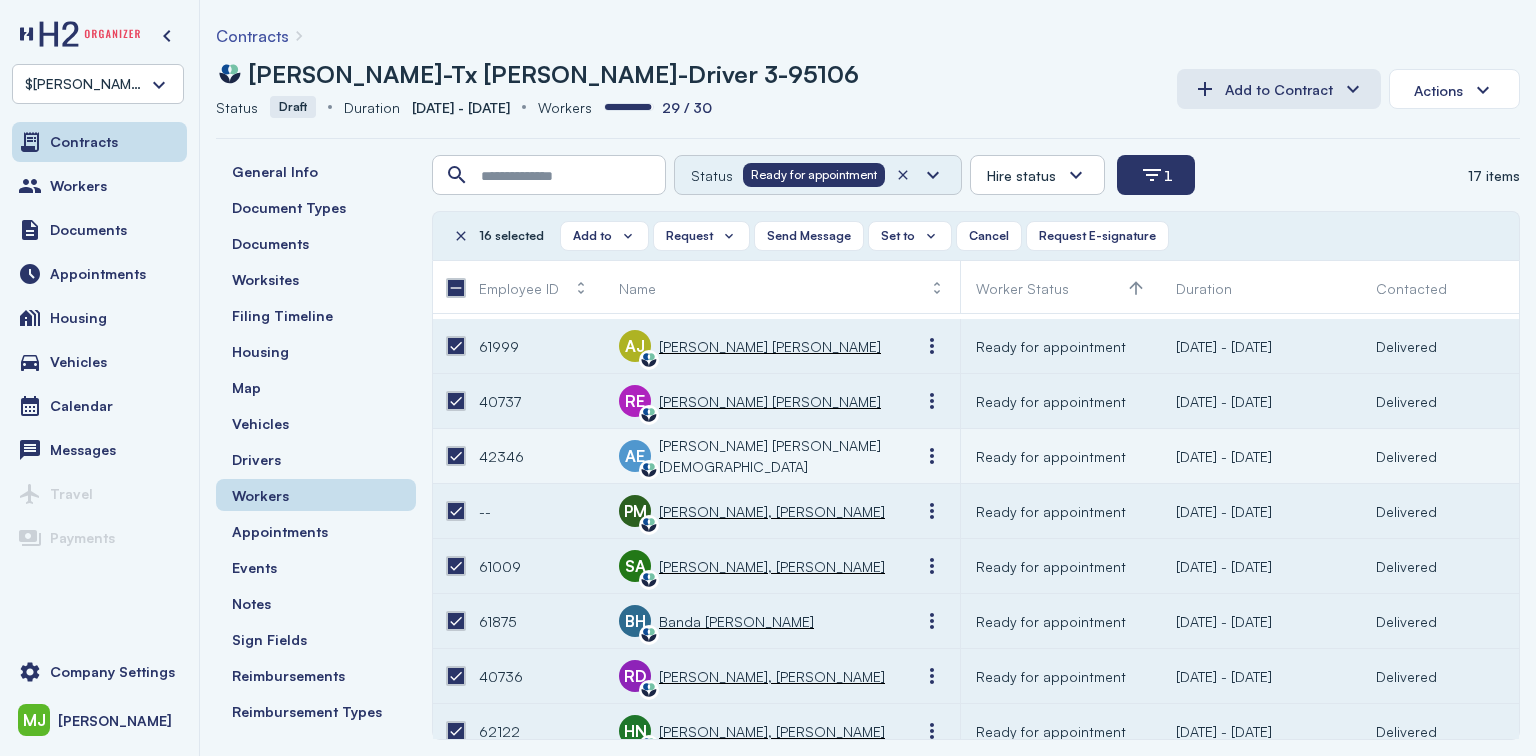 scroll, scrollTop: 507, scrollLeft: 0, axis: vertical 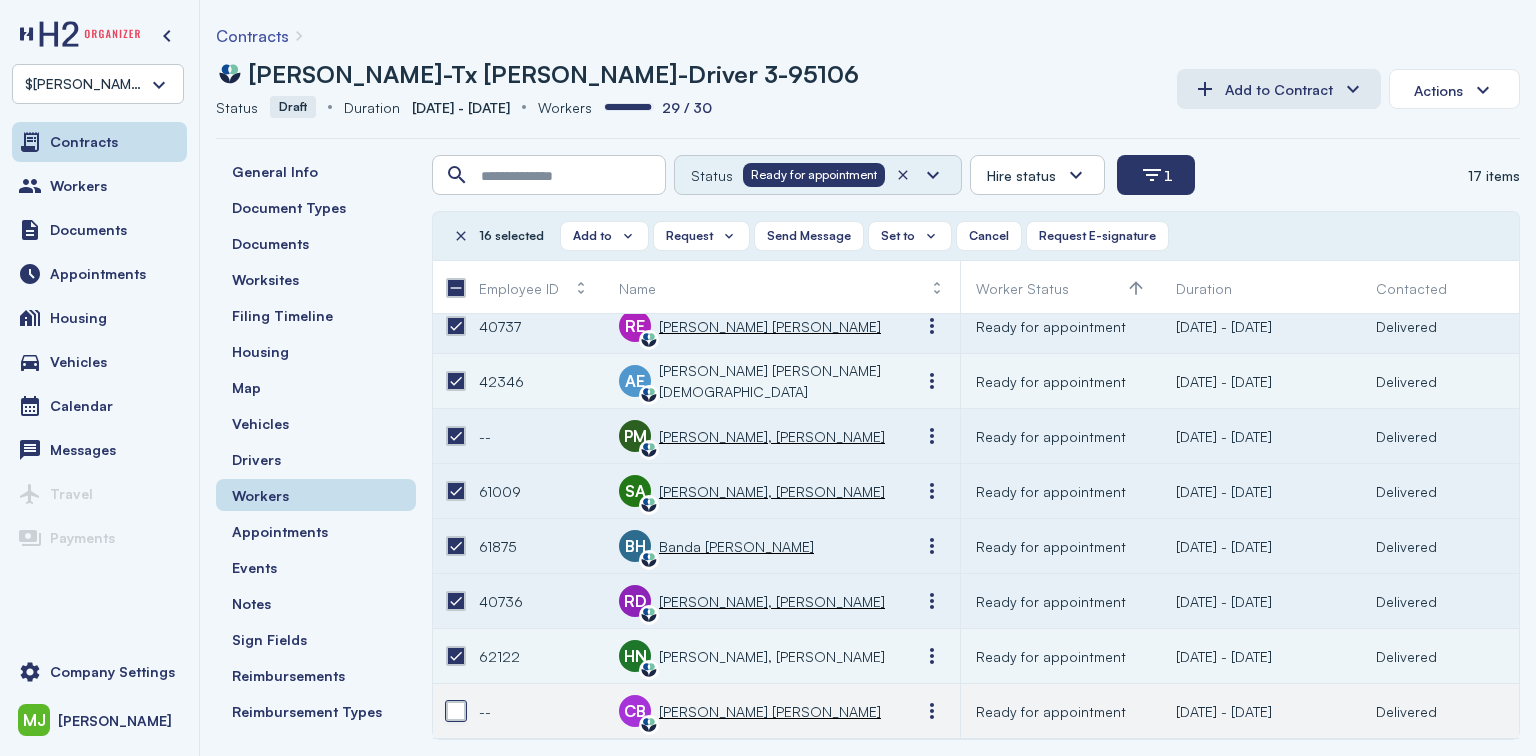 click at bounding box center (456, 711) 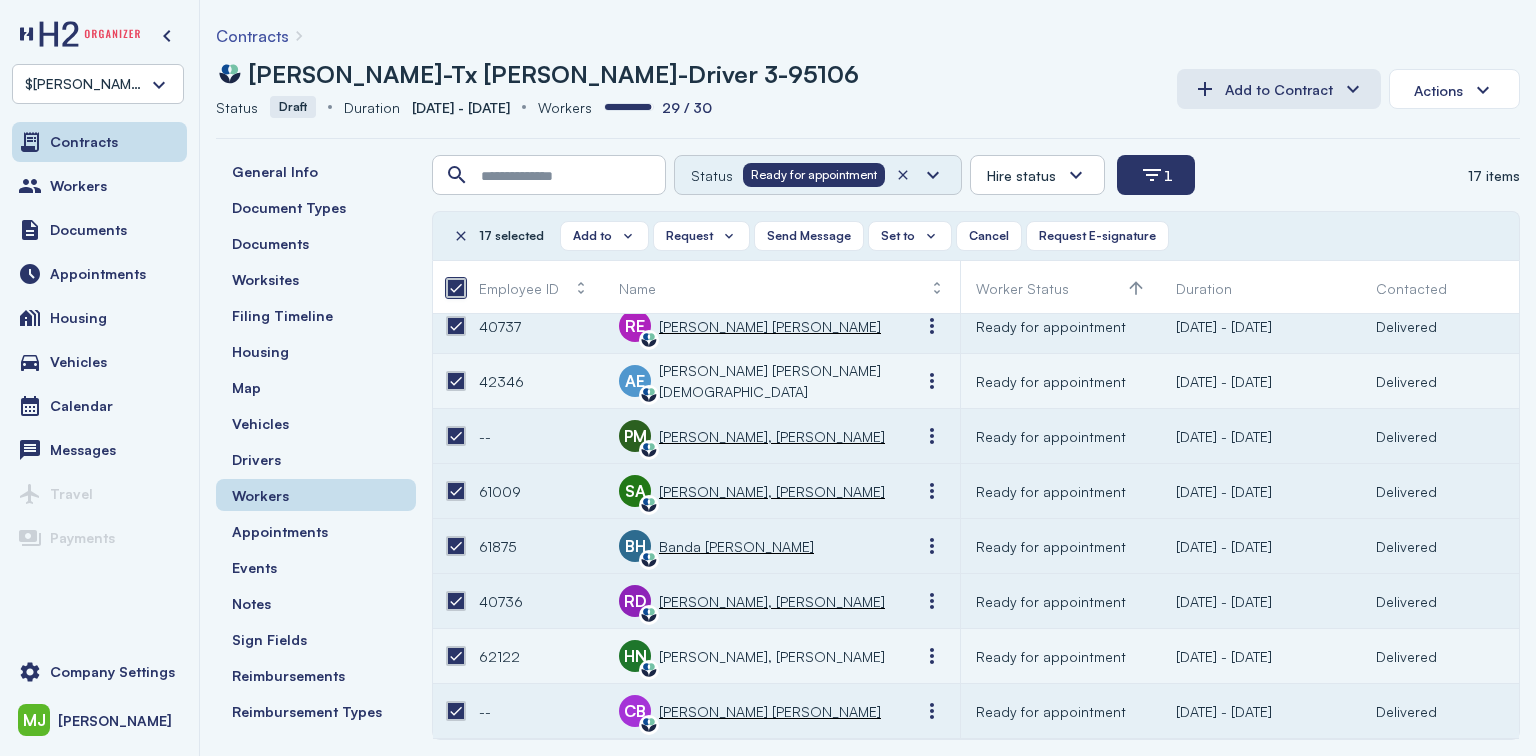 click at bounding box center (456, 288) 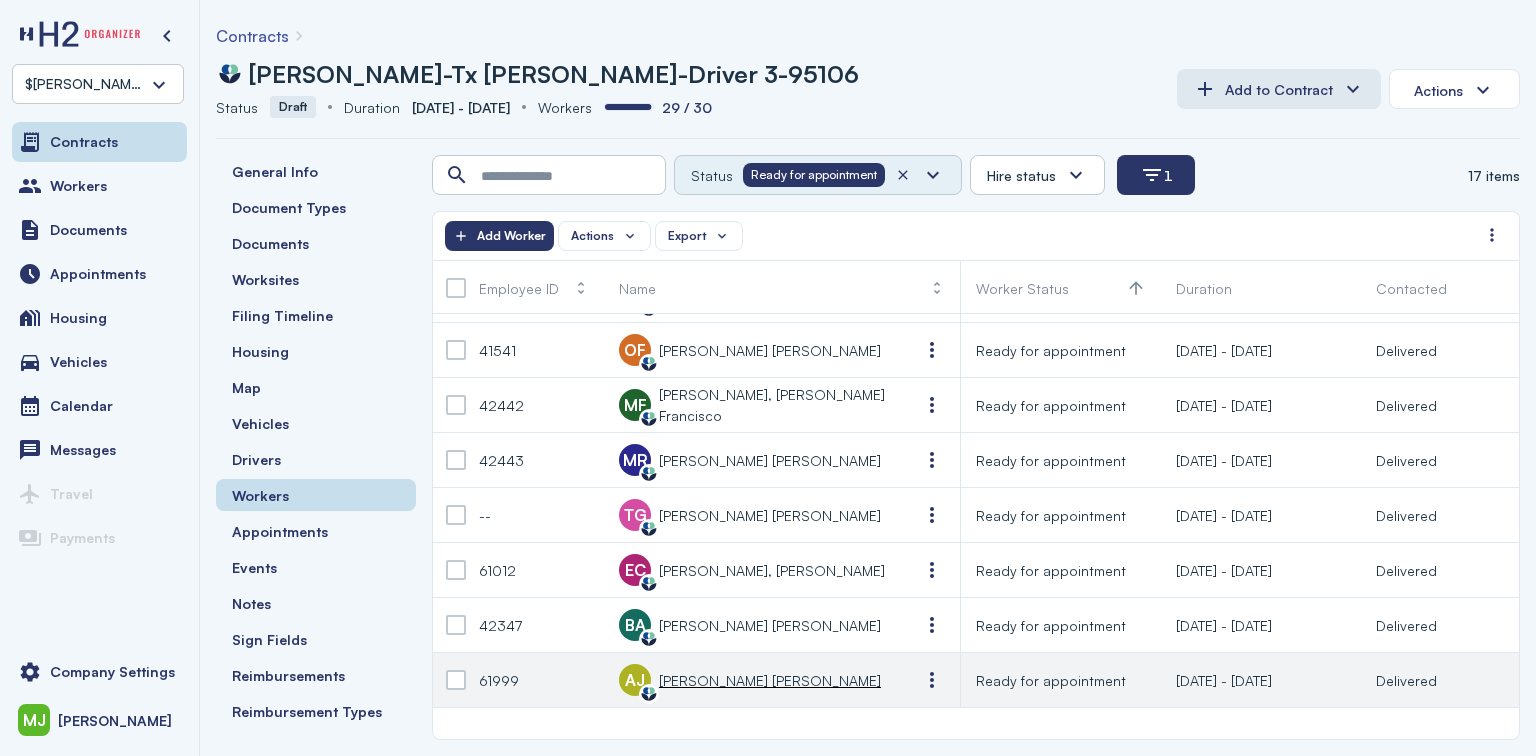 scroll, scrollTop: 0, scrollLeft: 0, axis: both 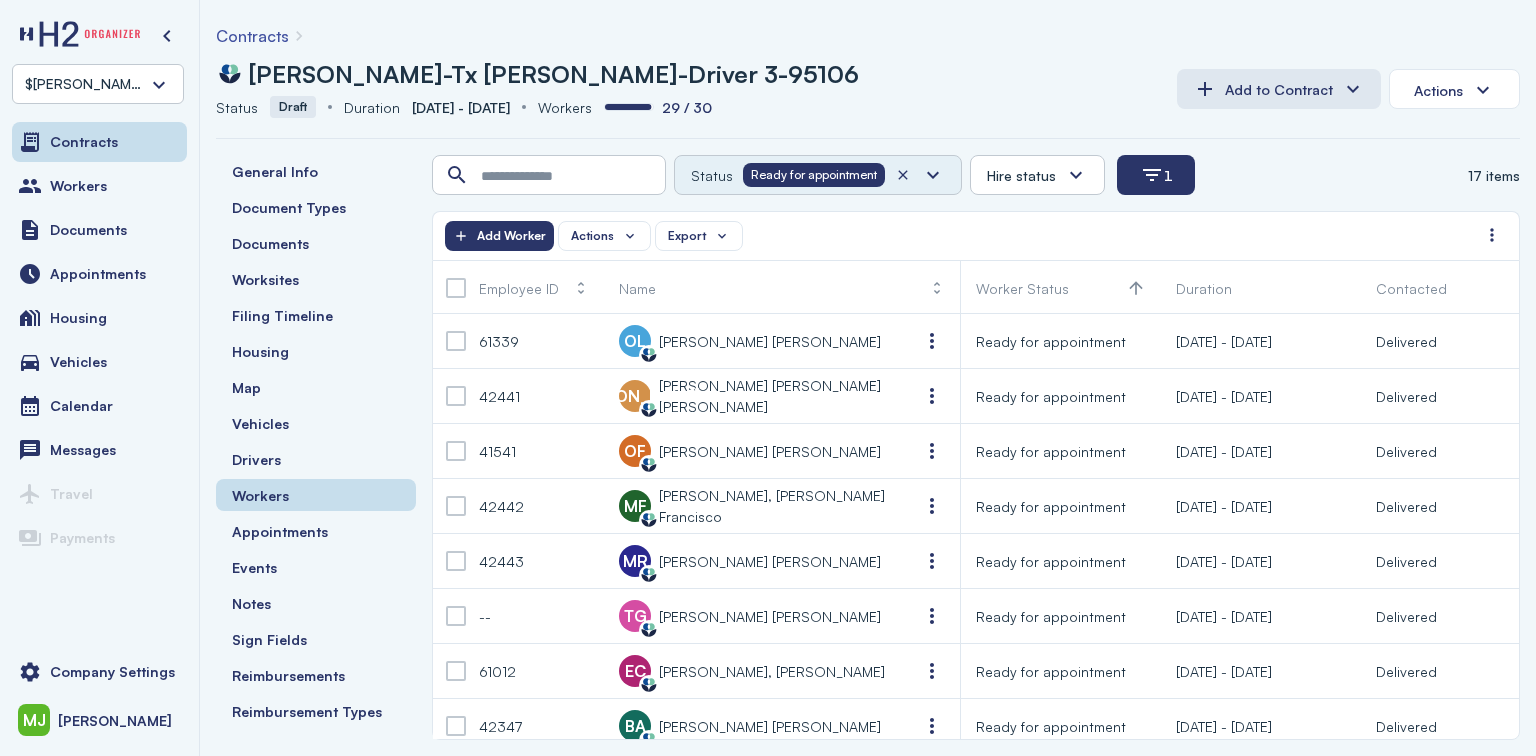 click at bounding box center [903, 175] 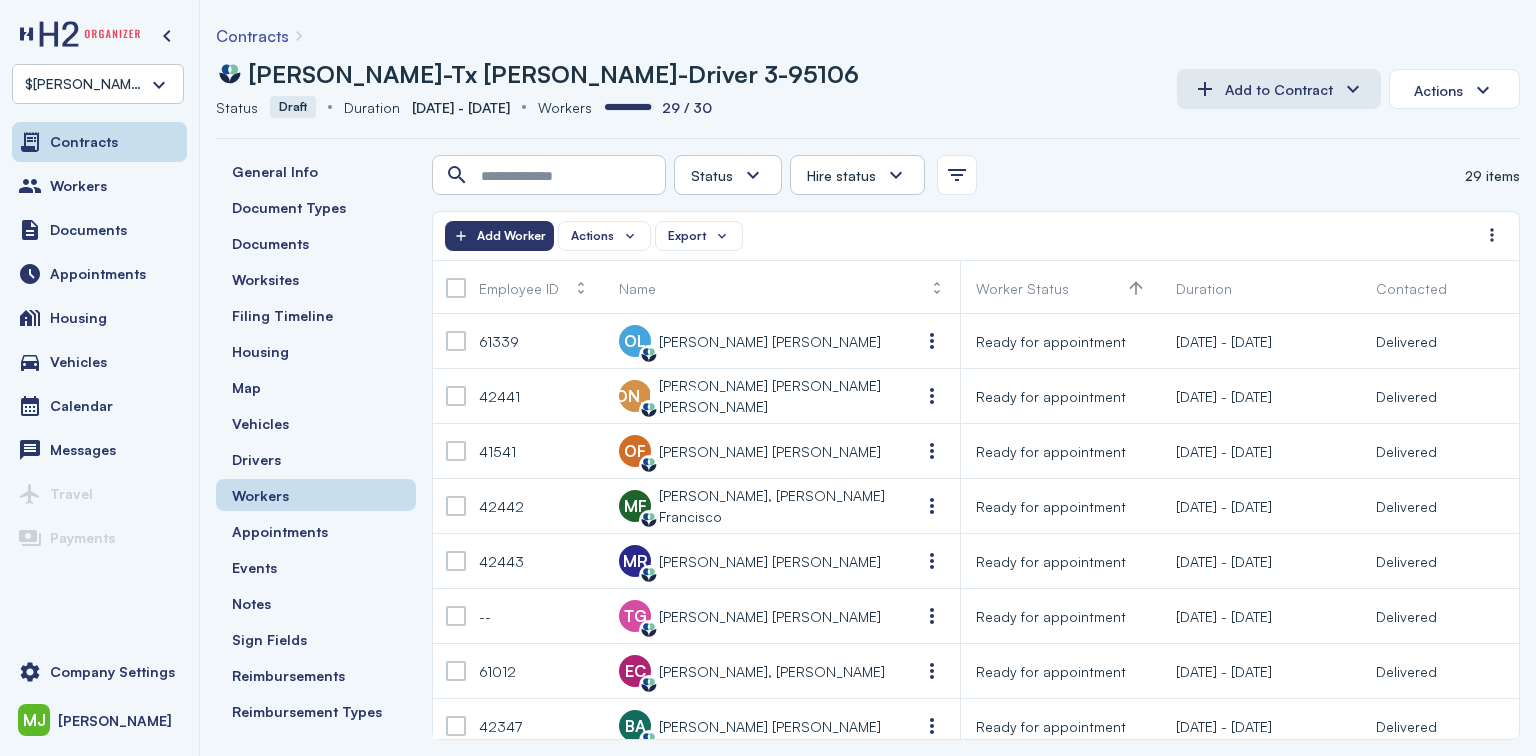 drag, startPoint x: 1523, startPoint y: 360, endPoint x: 1512, endPoint y: 449, distance: 89.6772 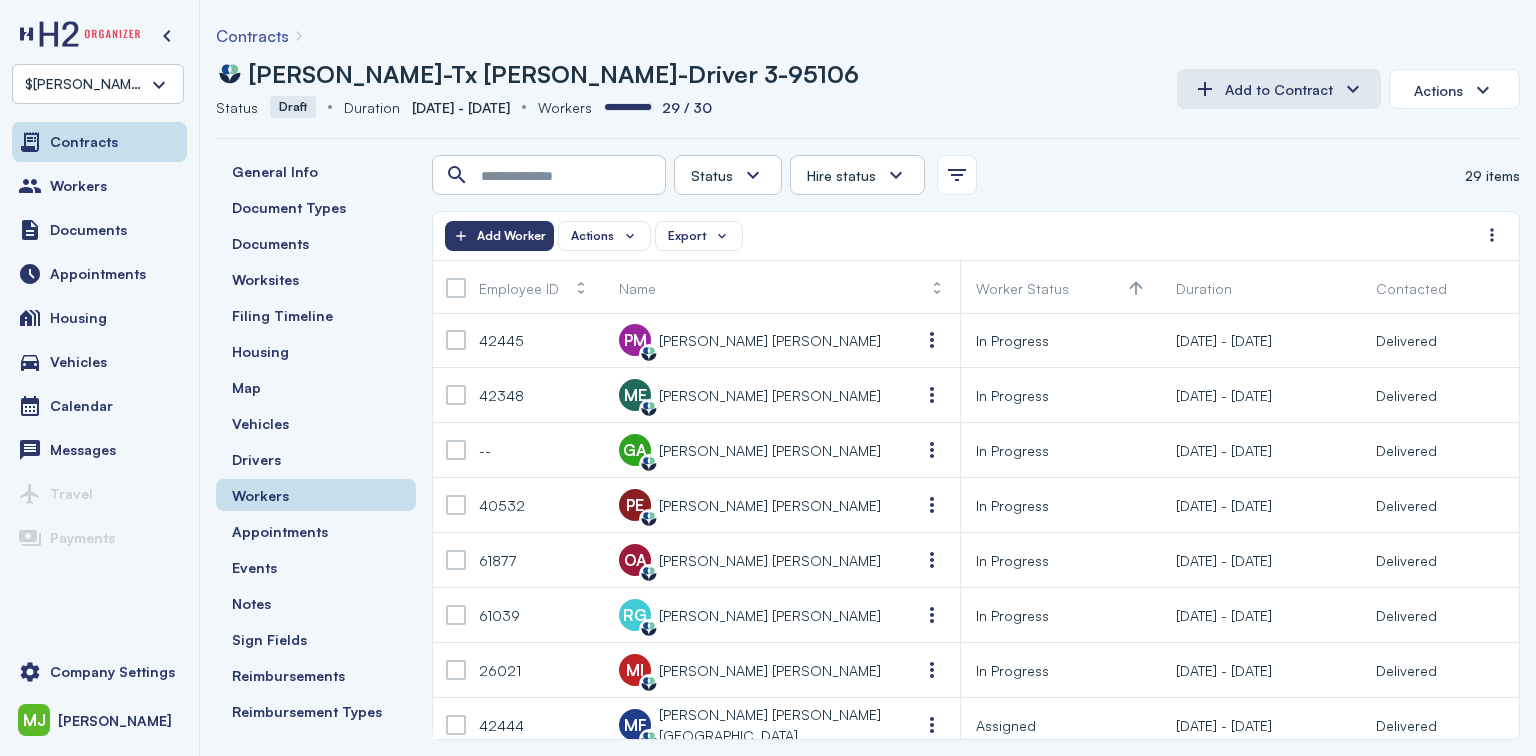 scroll, scrollTop: 1155, scrollLeft: 0, axis: vertical 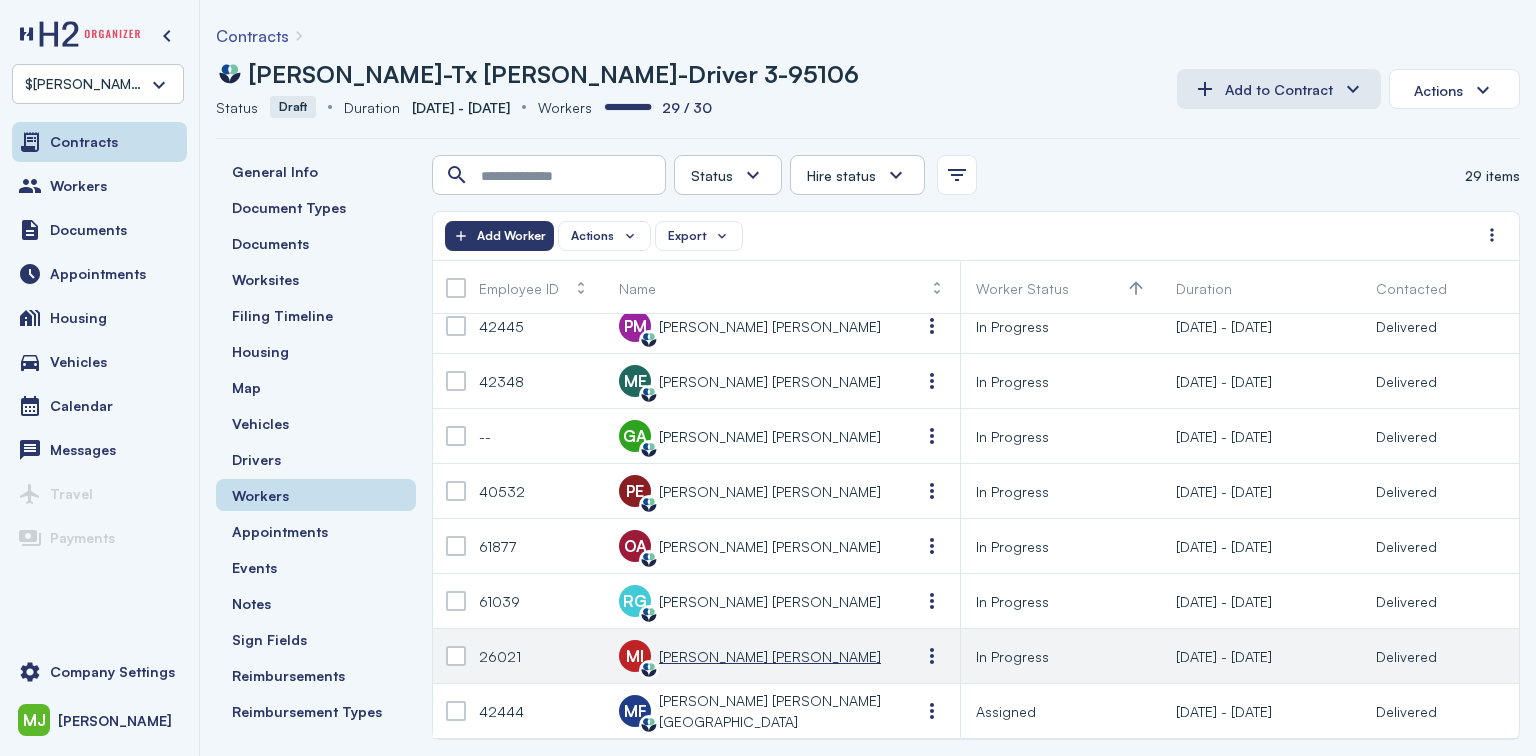 click on "Martinez Benitez, Hector Ivan" at bounding box center (770, 656) 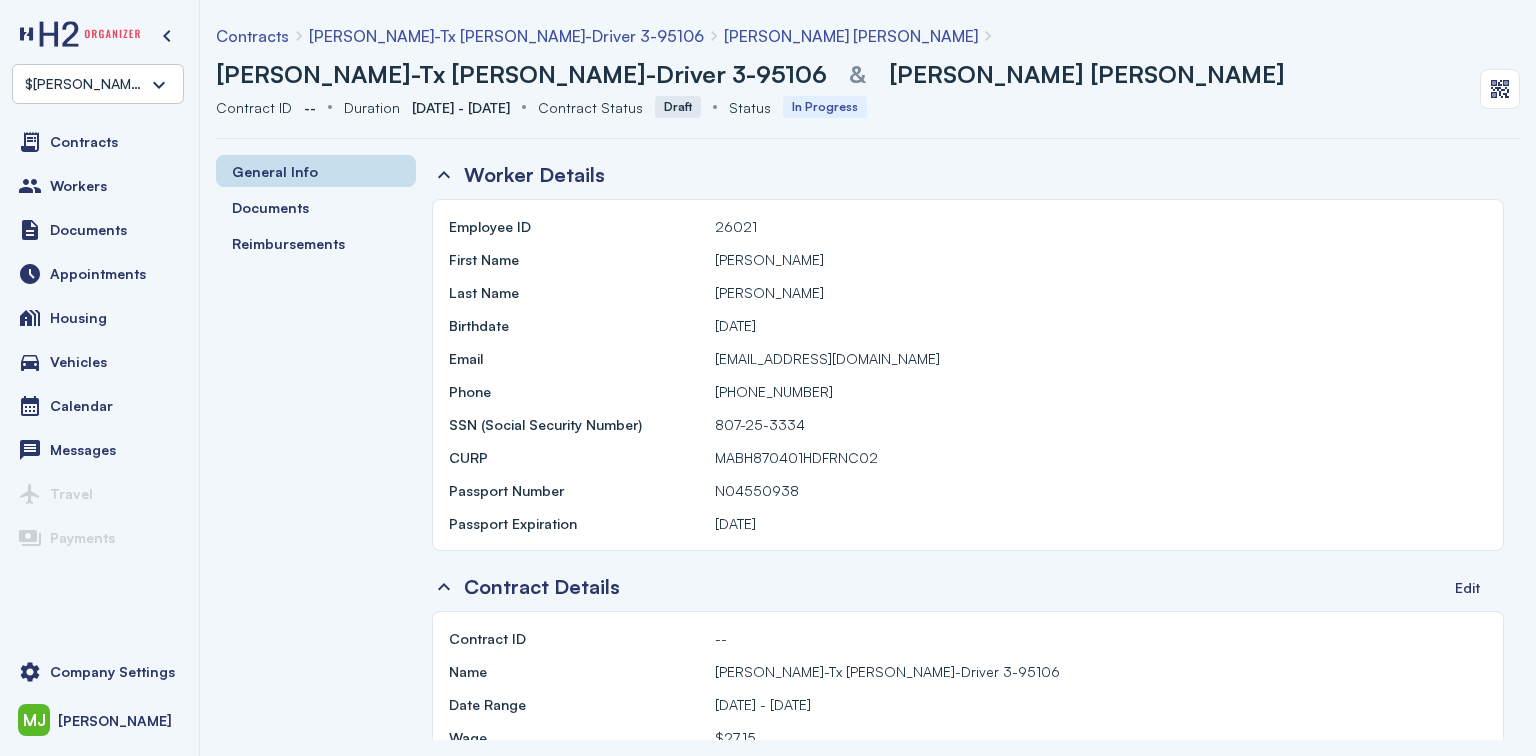 click on "Martinez Benitez, Hector Ivan" at bounding box center [851, 36] 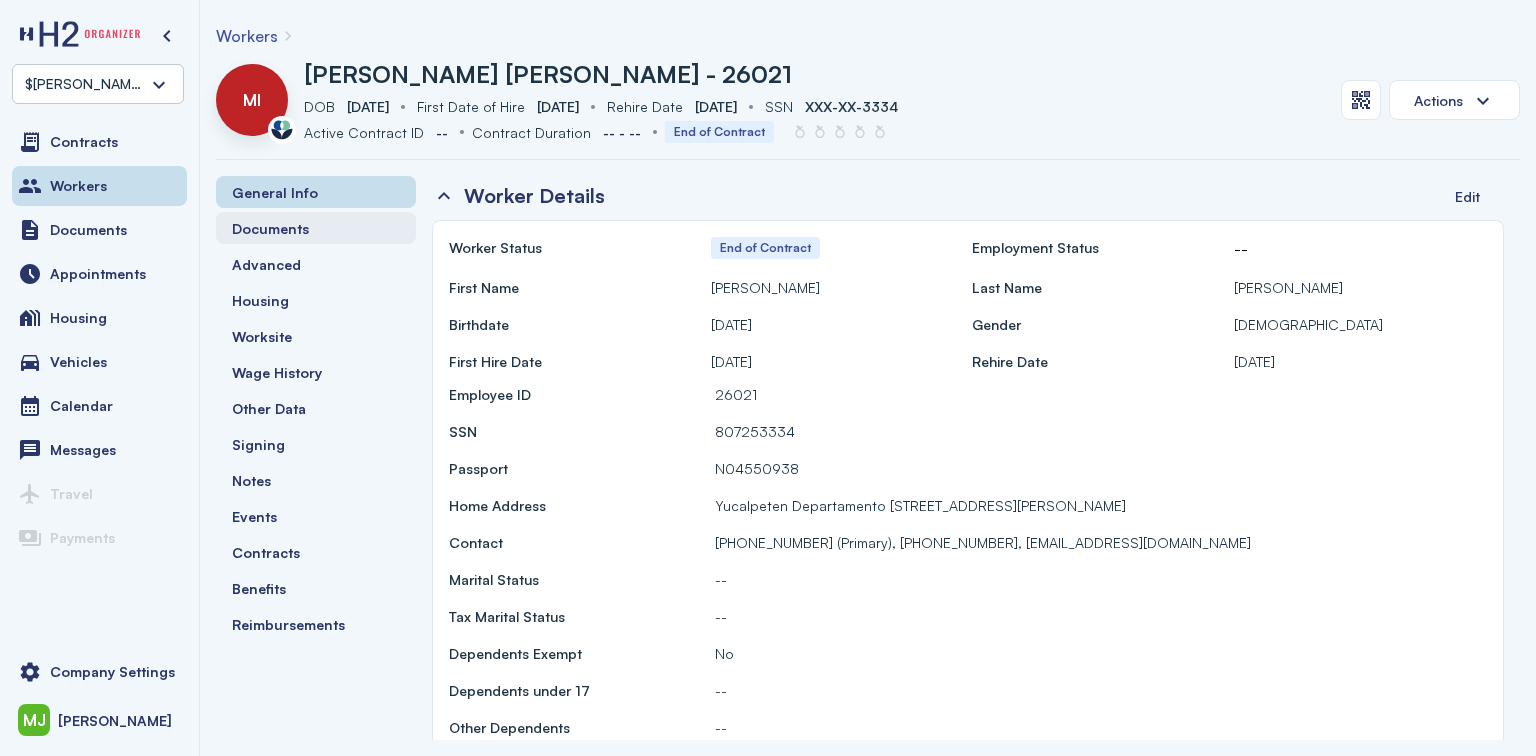 click on "Documents" at bounding box center [270, 228] 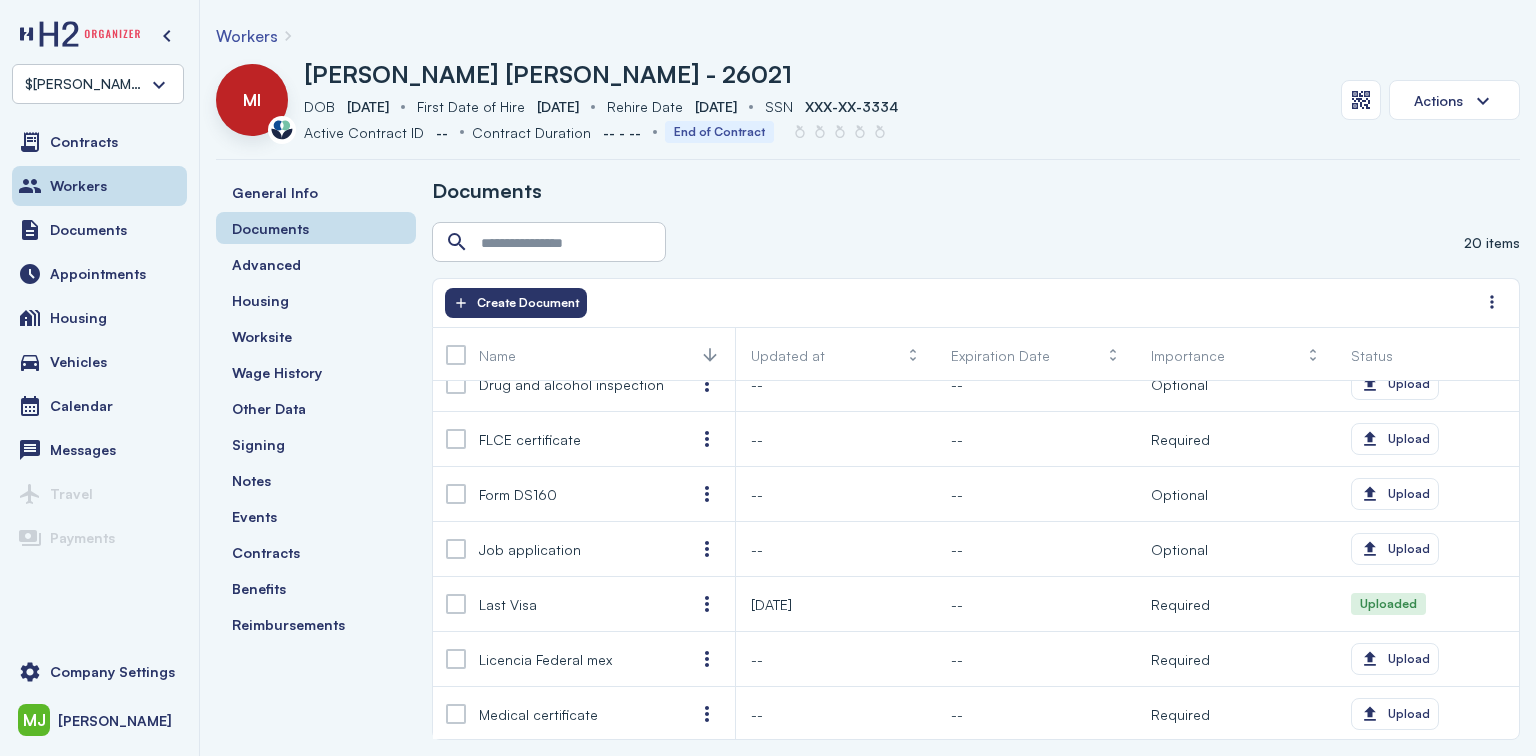 scroll, scrollTop: 320, scrollLeft: 0, axis: vertical 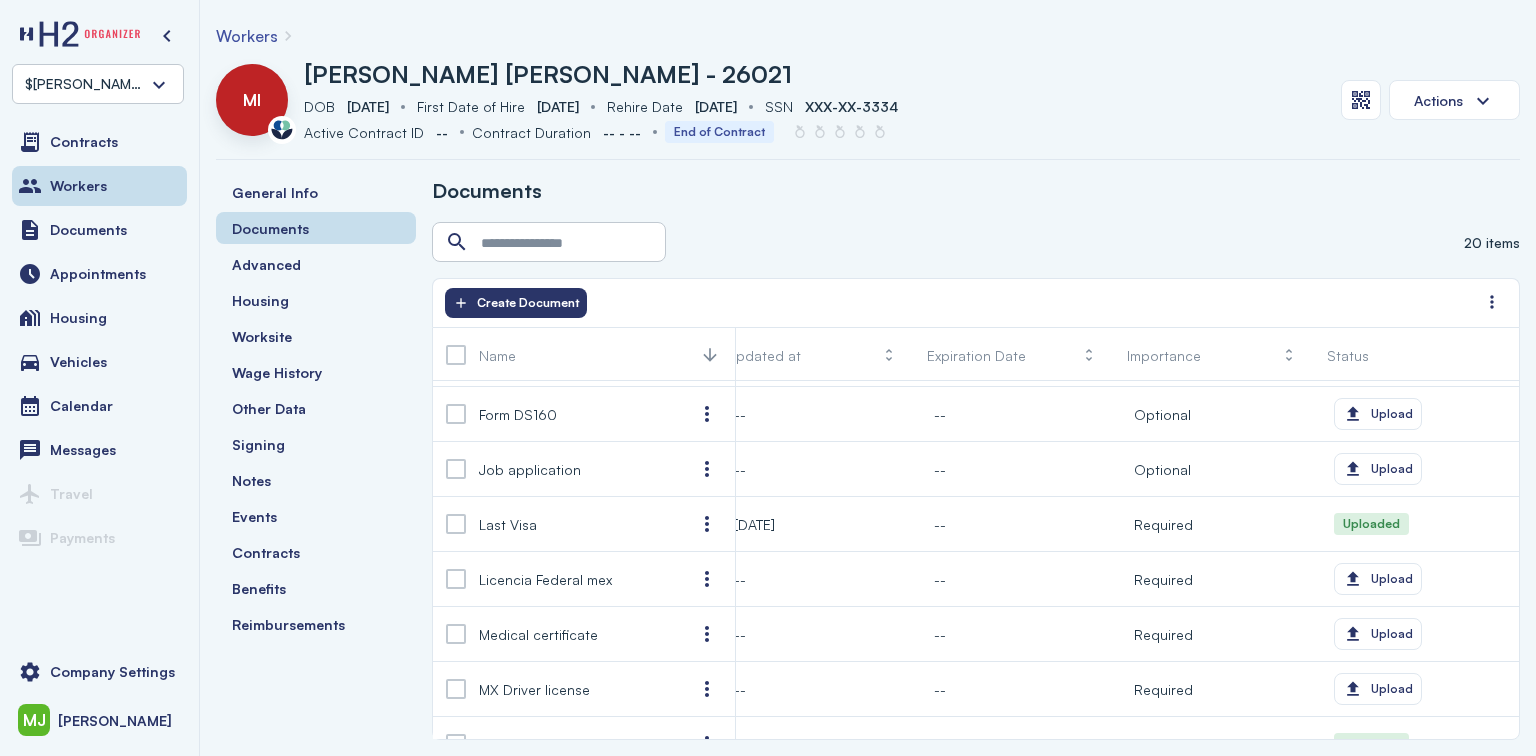 drag, startPoint x: 1509, startPoint y: 552, endPoint x: 1516, endPoint y: 605, distance: 53.460266 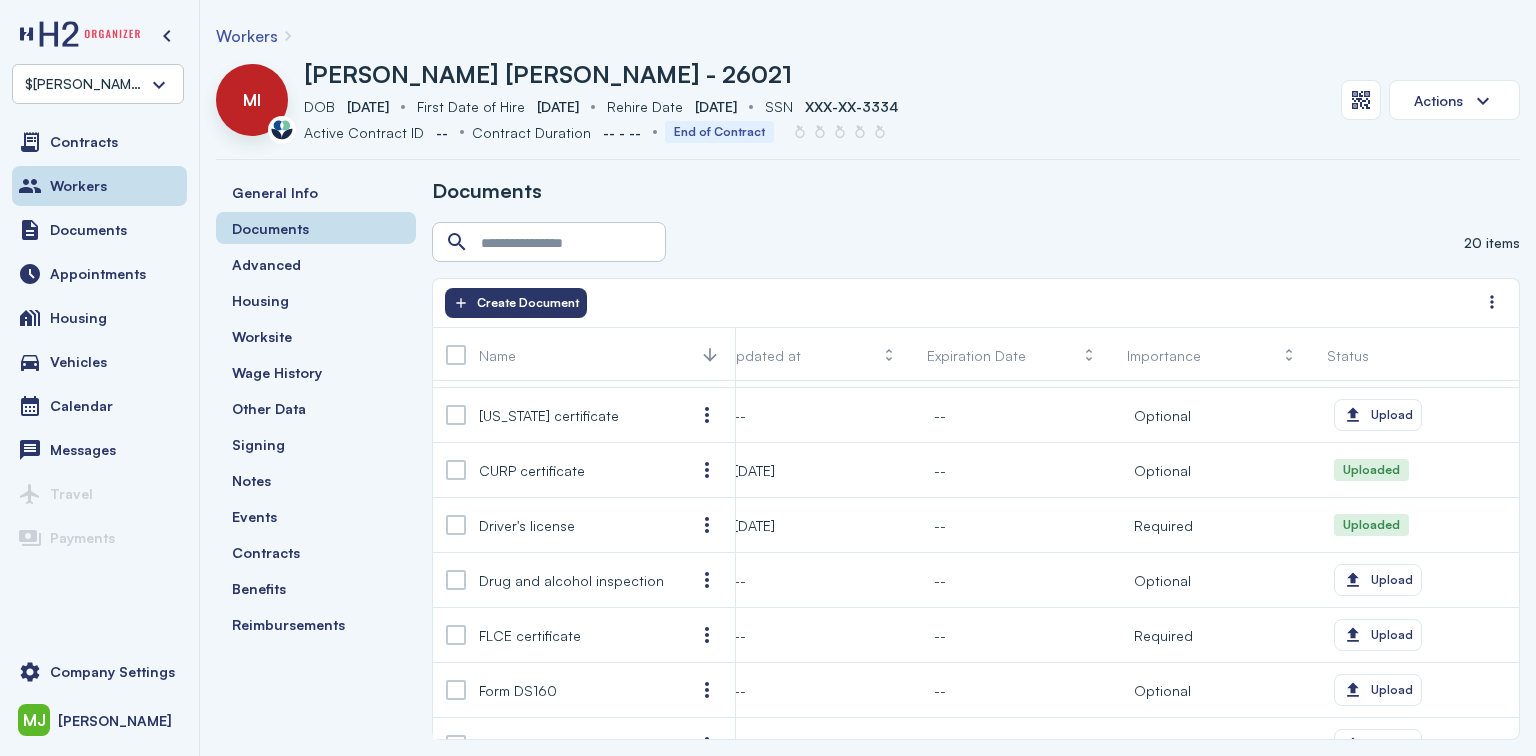 scroll, scrollTop: 0, scrollLeft: 24, axis: horizontal 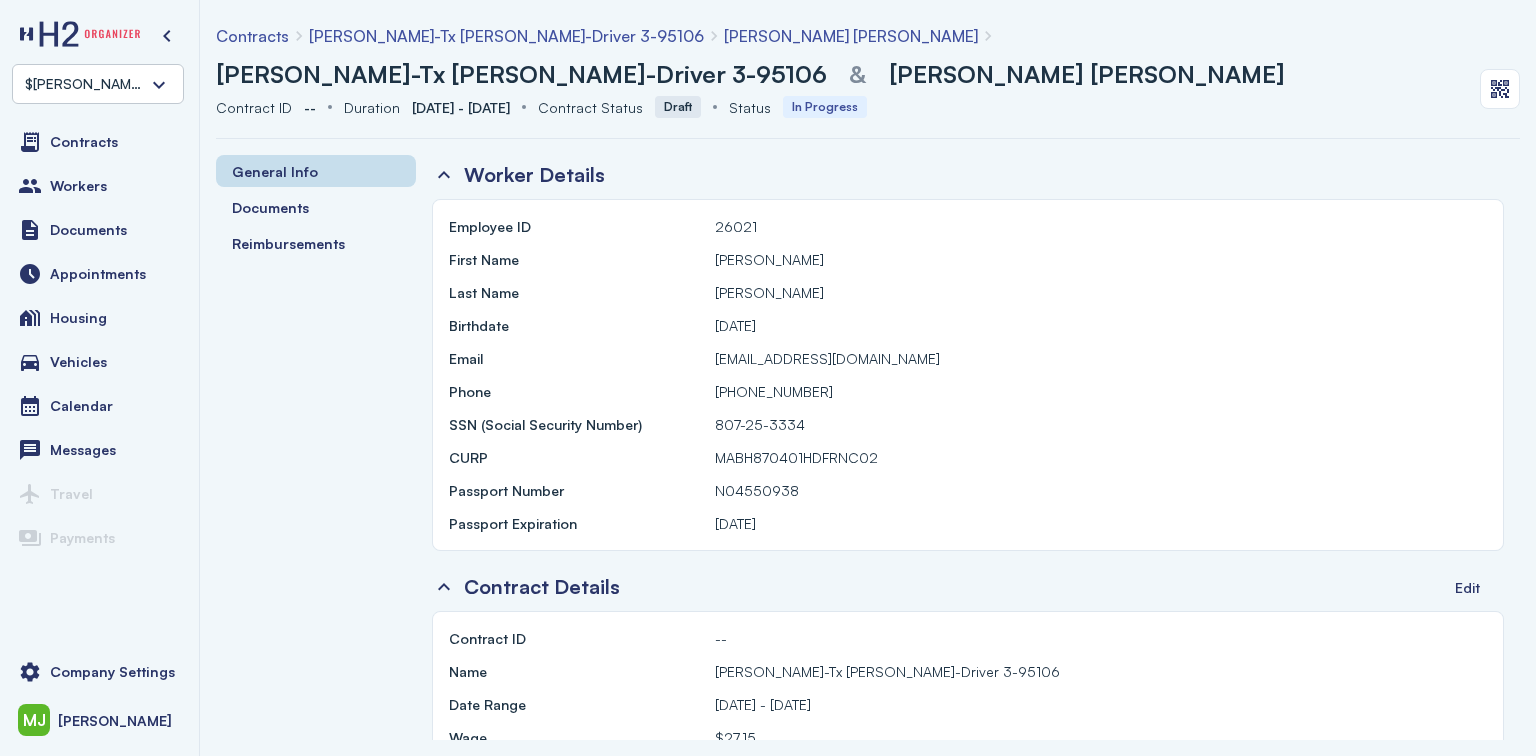 click on "Altman-Tx Troup-Driver 3-95106" at bounding box center [506, 36] 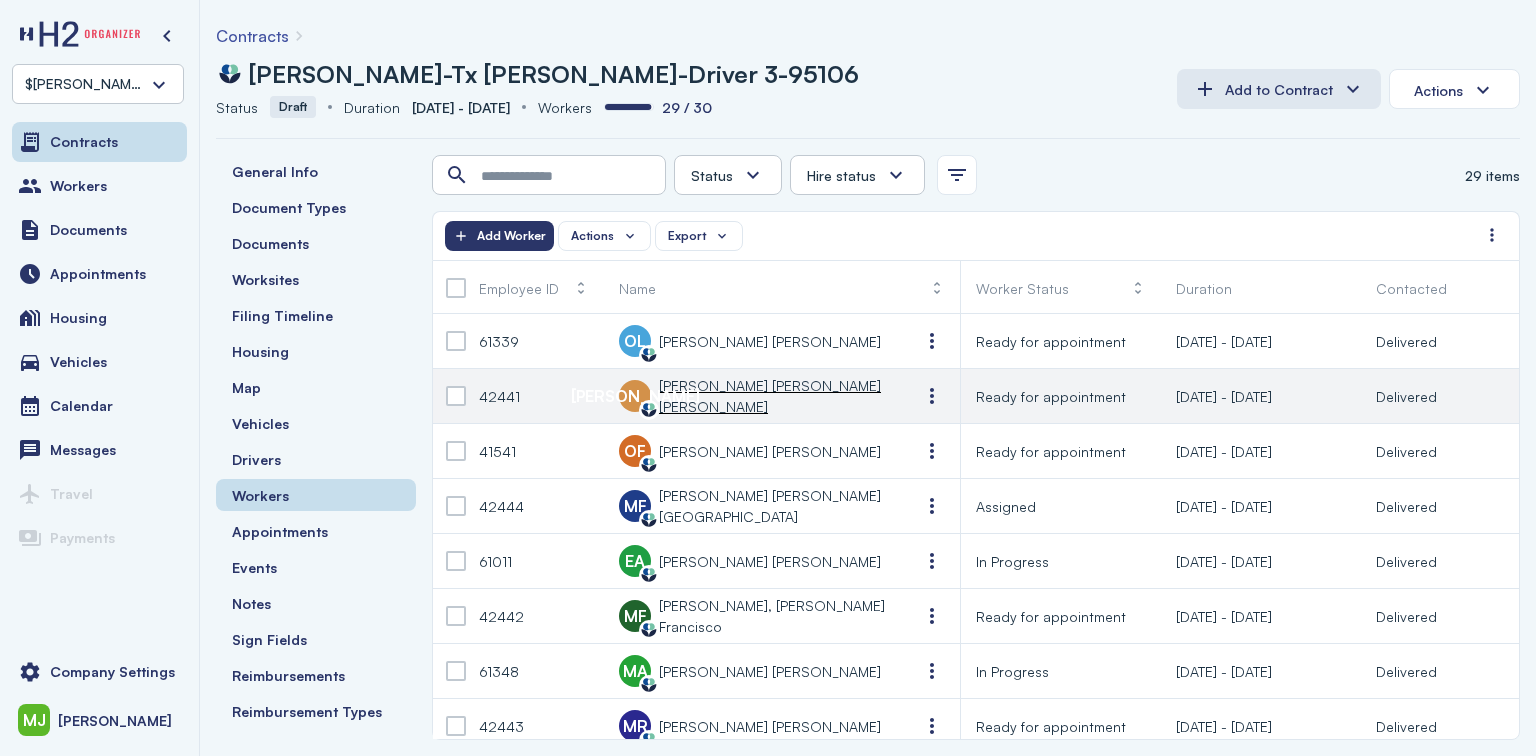 scroll, scrollTop: 80, scrollLeft: 0, axis: vertical 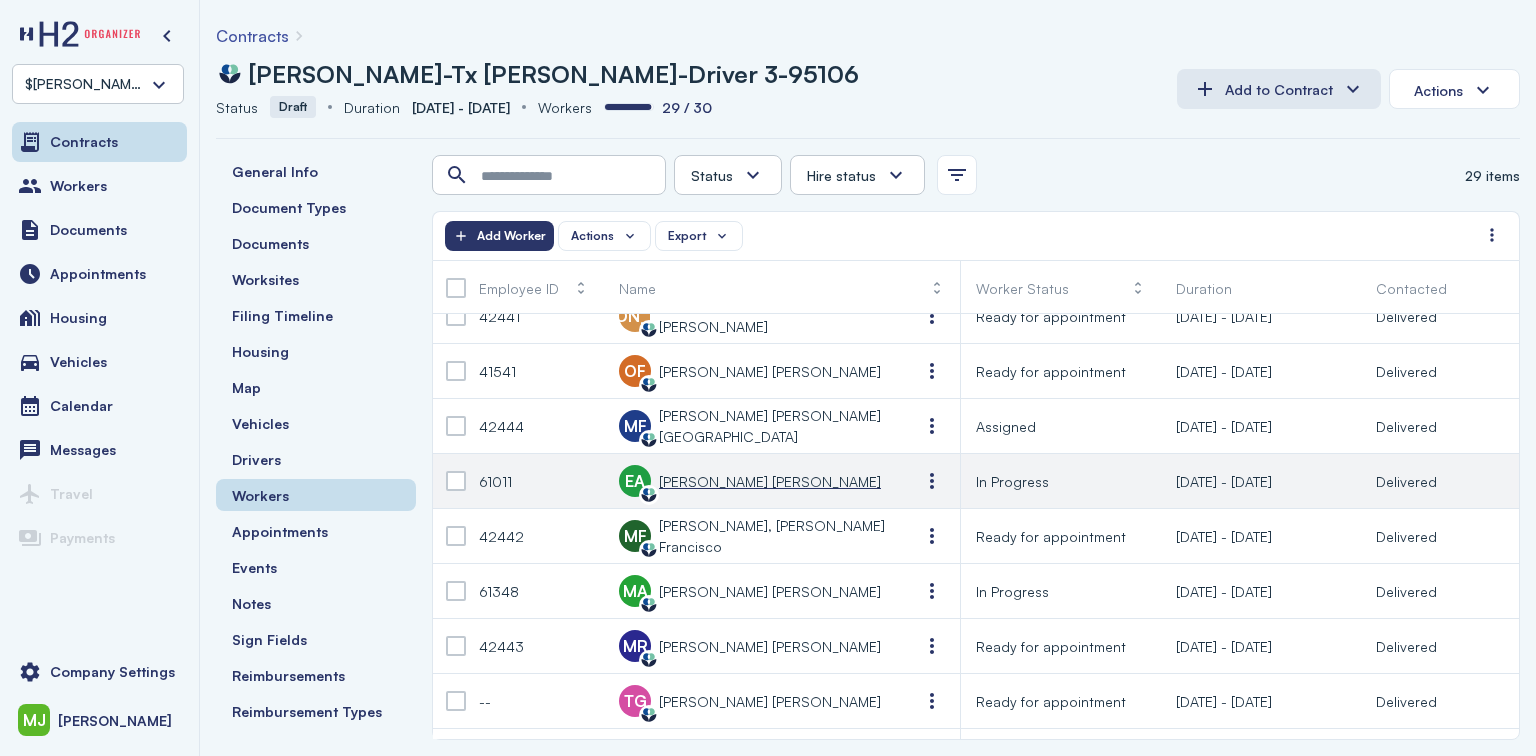 click on "Escobar Mata, Arturo" at bounding box center [770, 481] 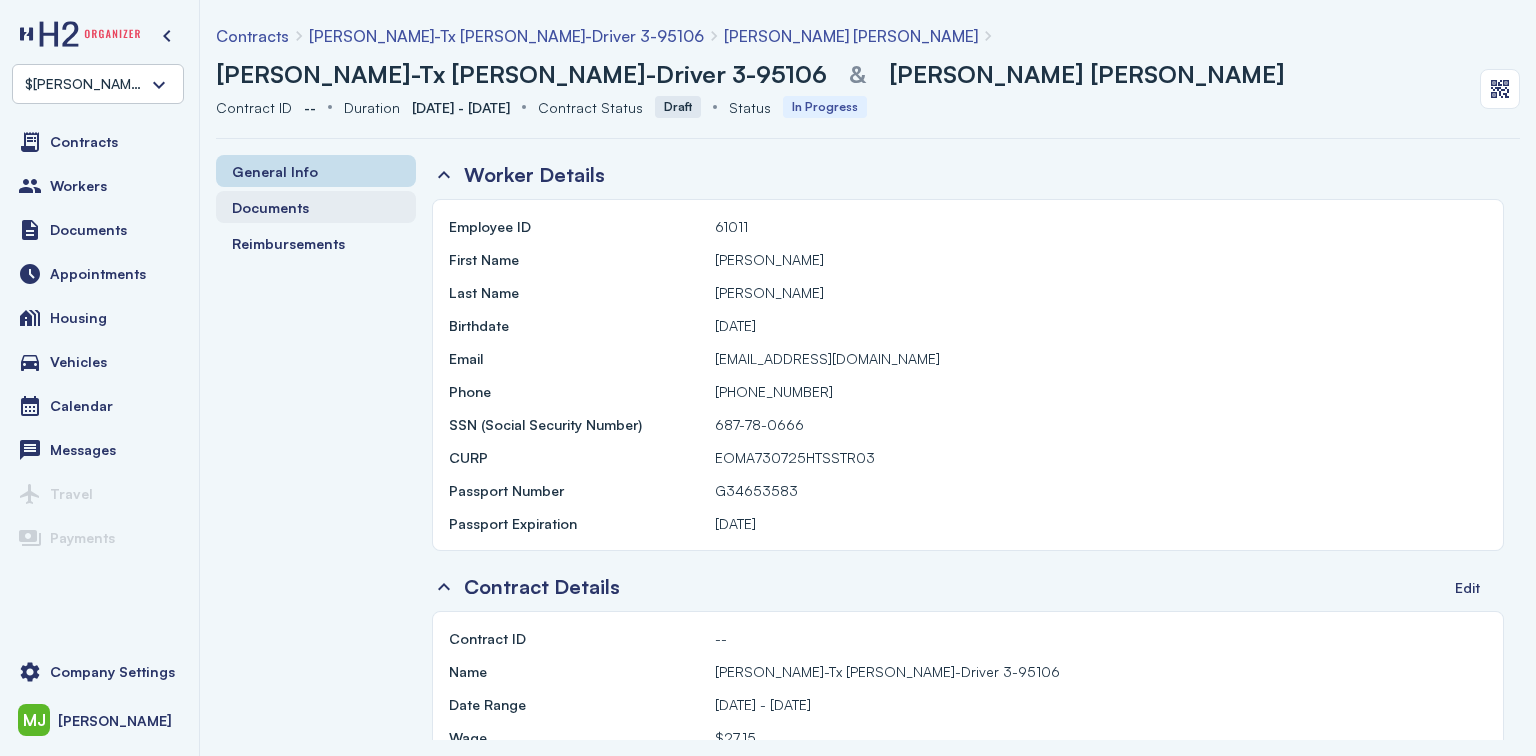 click on "Documents" at bounding box center (270, 207) 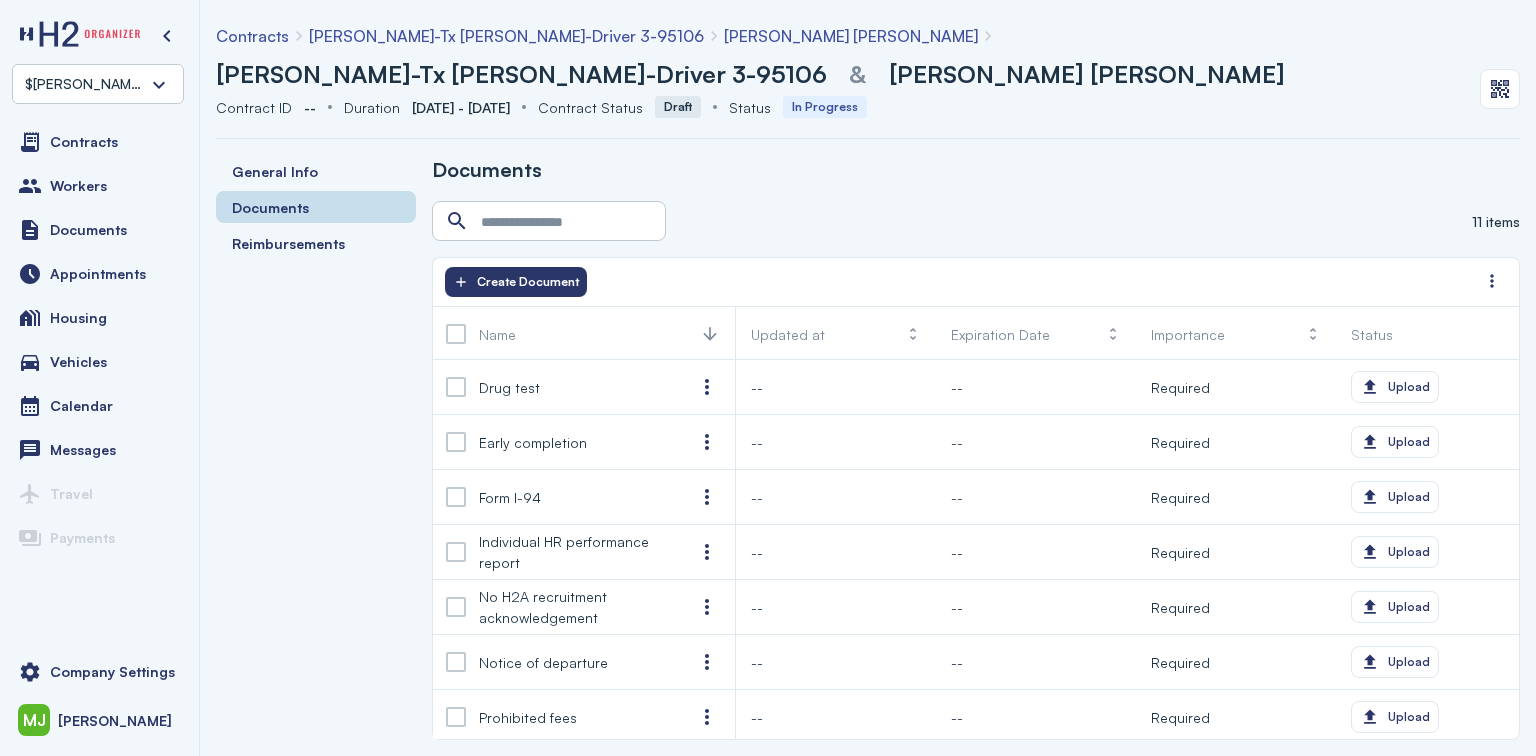 click on "Escobar Mata, Arturo" at bounding box center (851, 36) 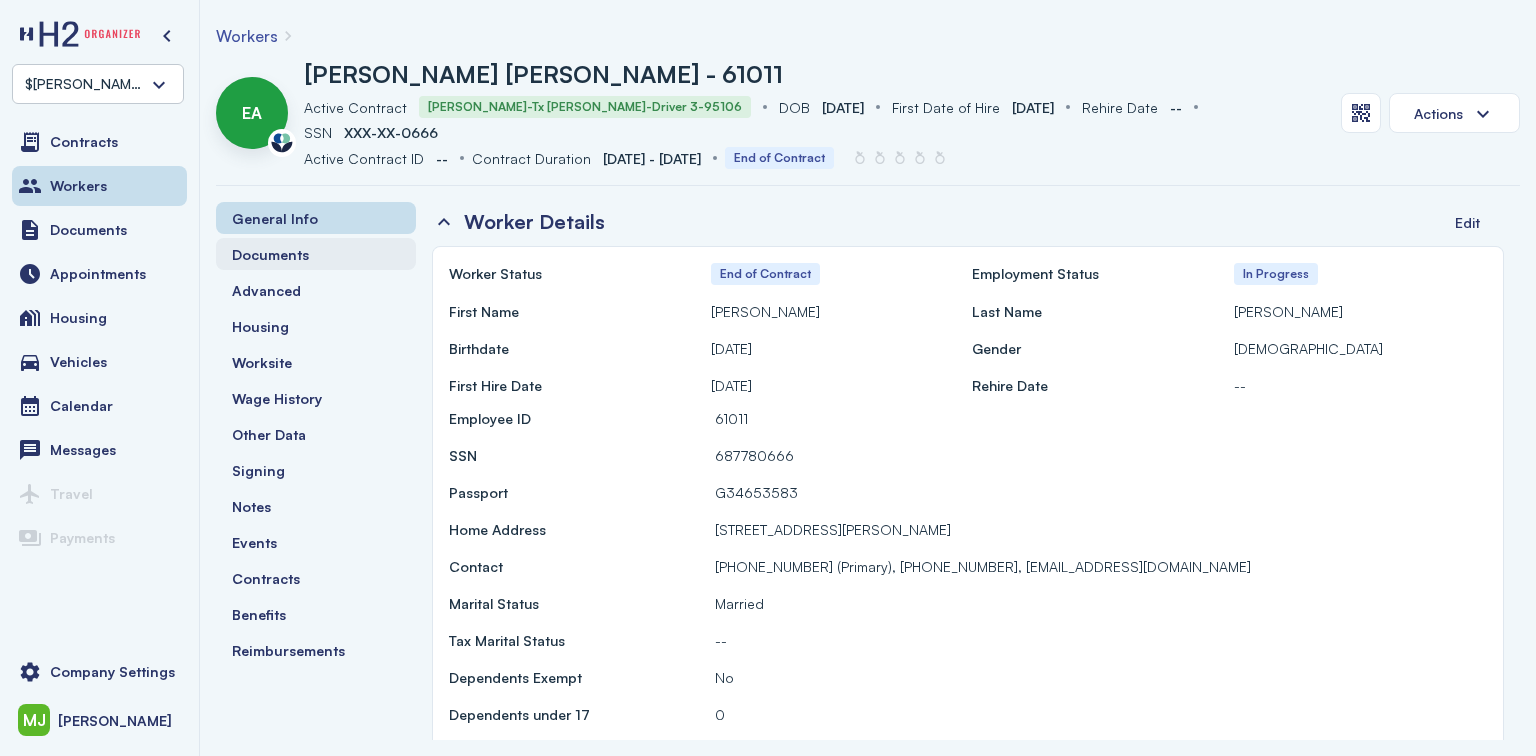 click on "Documents" at bounding box center [270, 254] 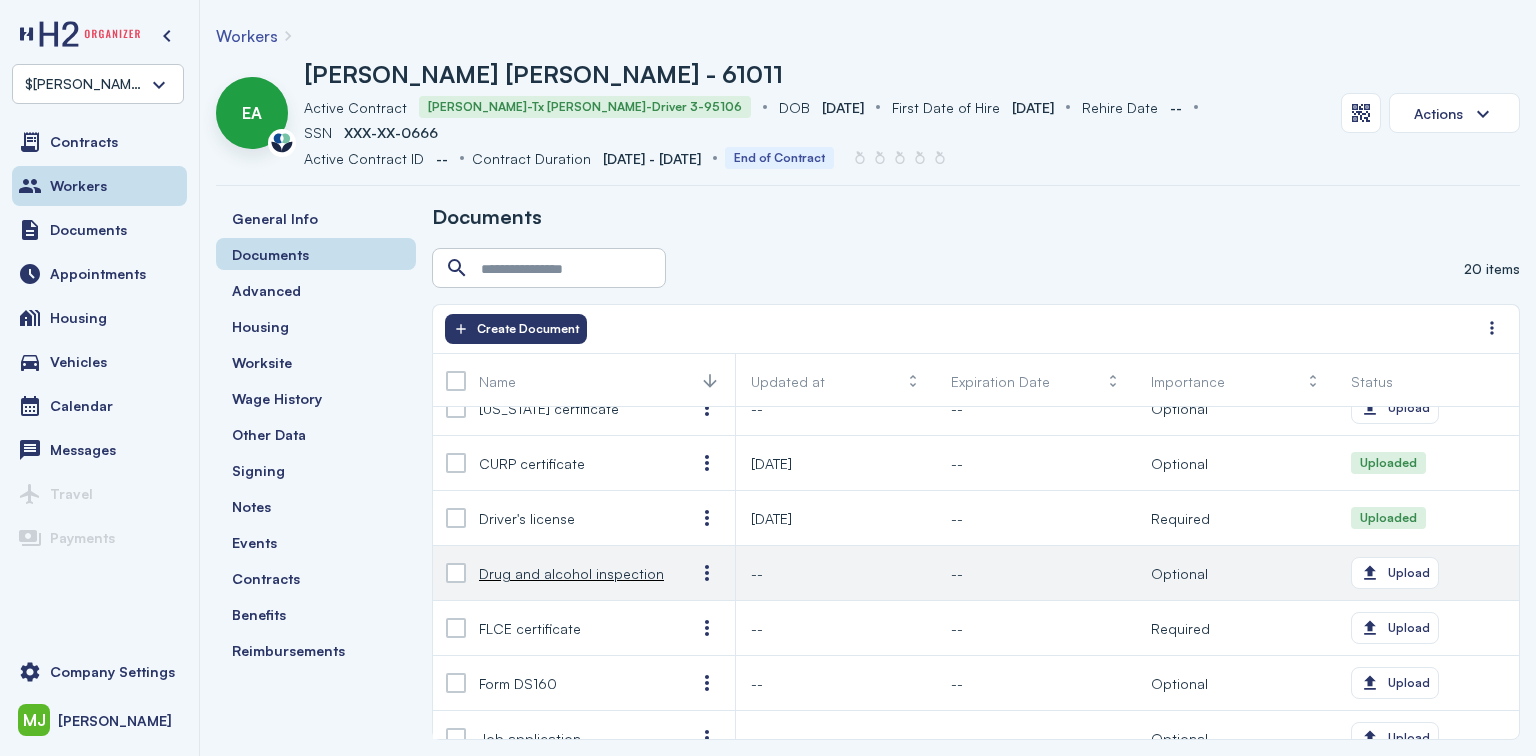 scroll, scrollTop: 160, scrollLeft: 0, axis: vertical 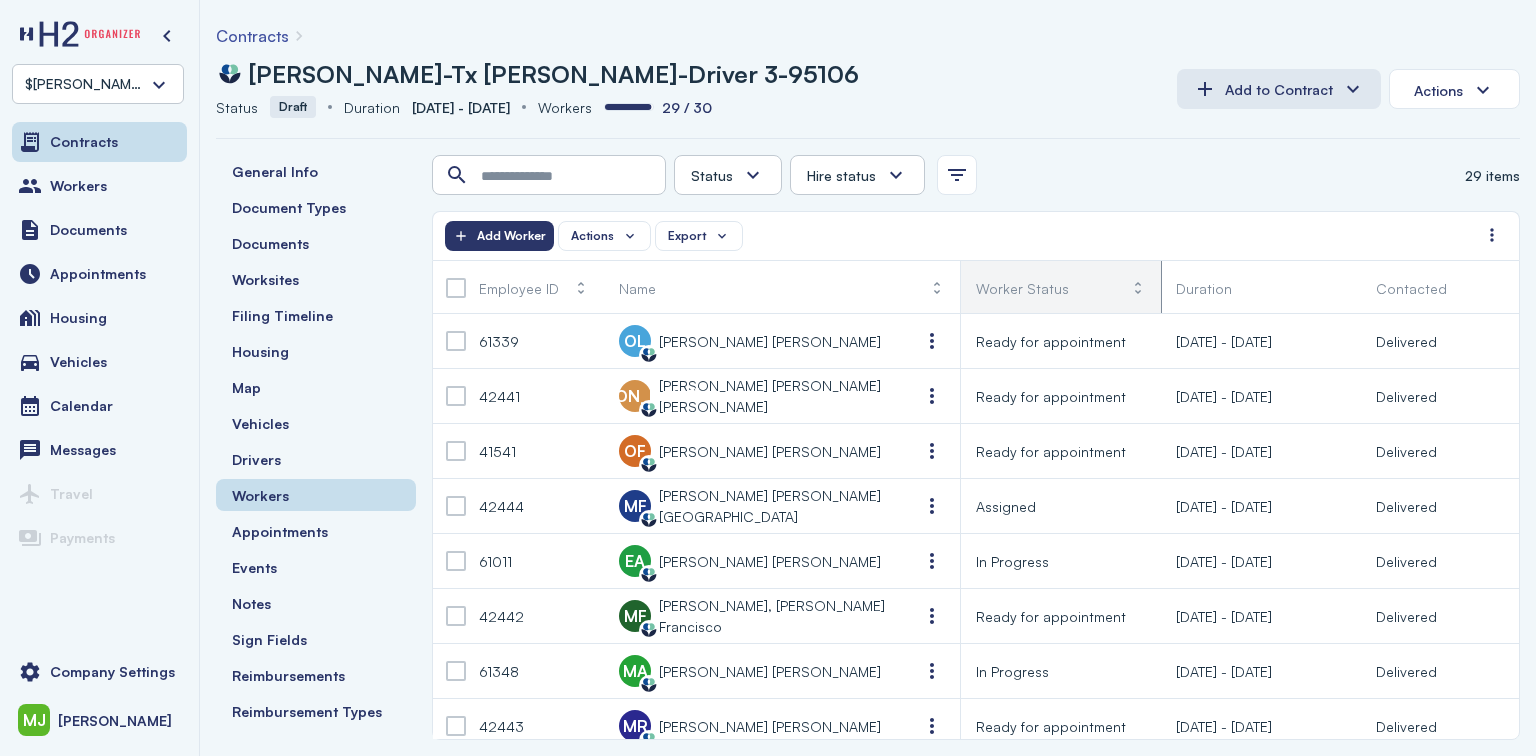 click at bounding box center [1138, 288] 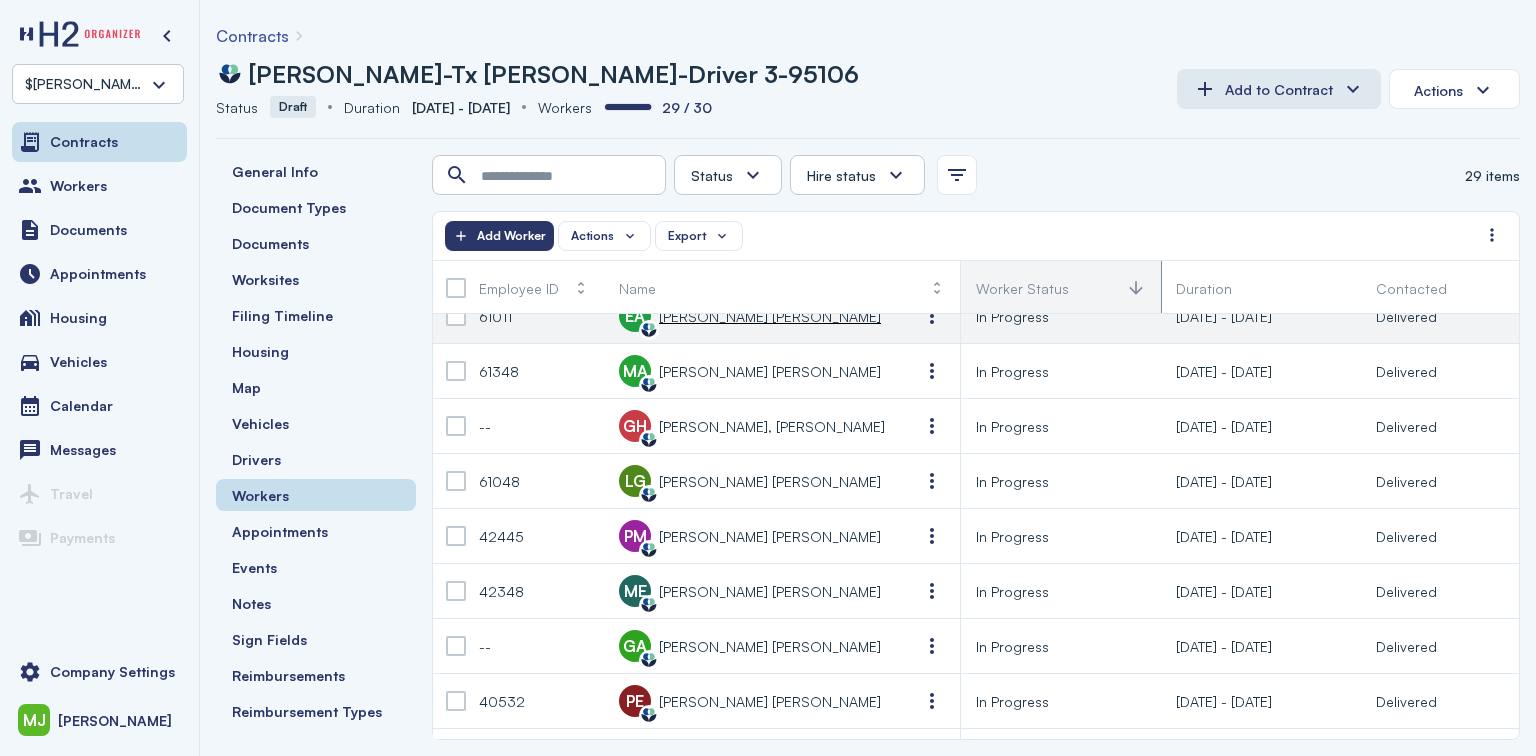 scroll, scrollTop: 0, scrollLeft: 0, axis: both 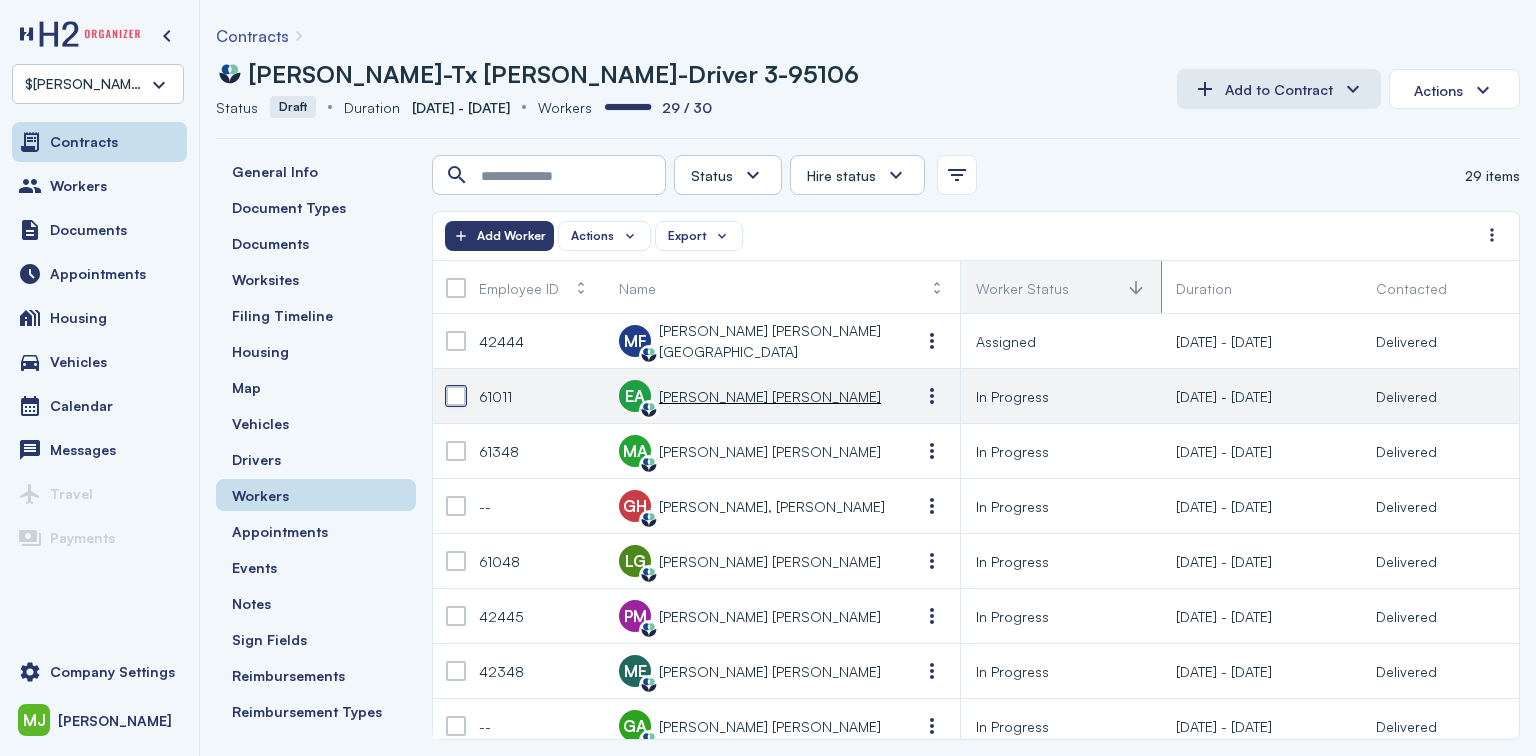 click at bounding box center (456, 396) 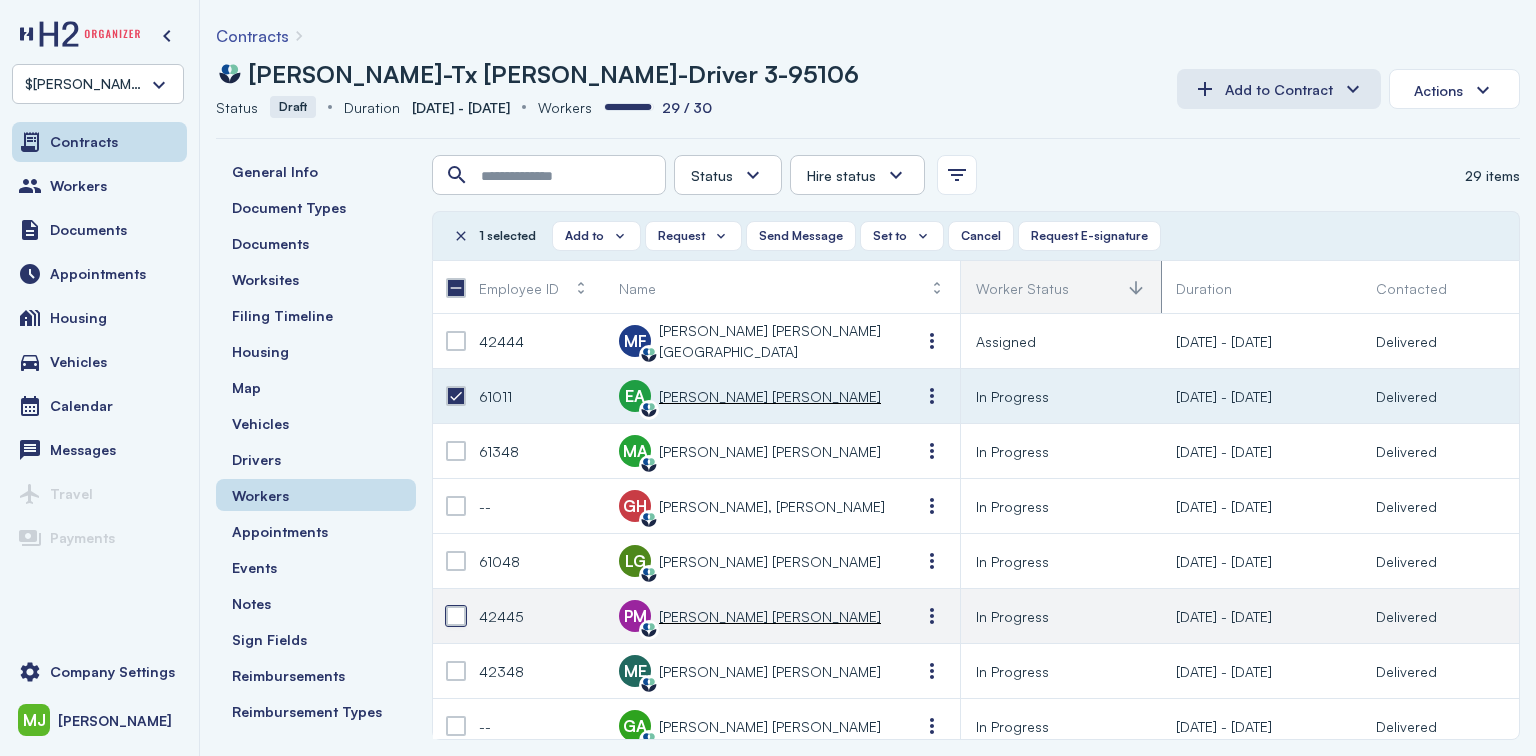 click at bounding box center [456, 616] 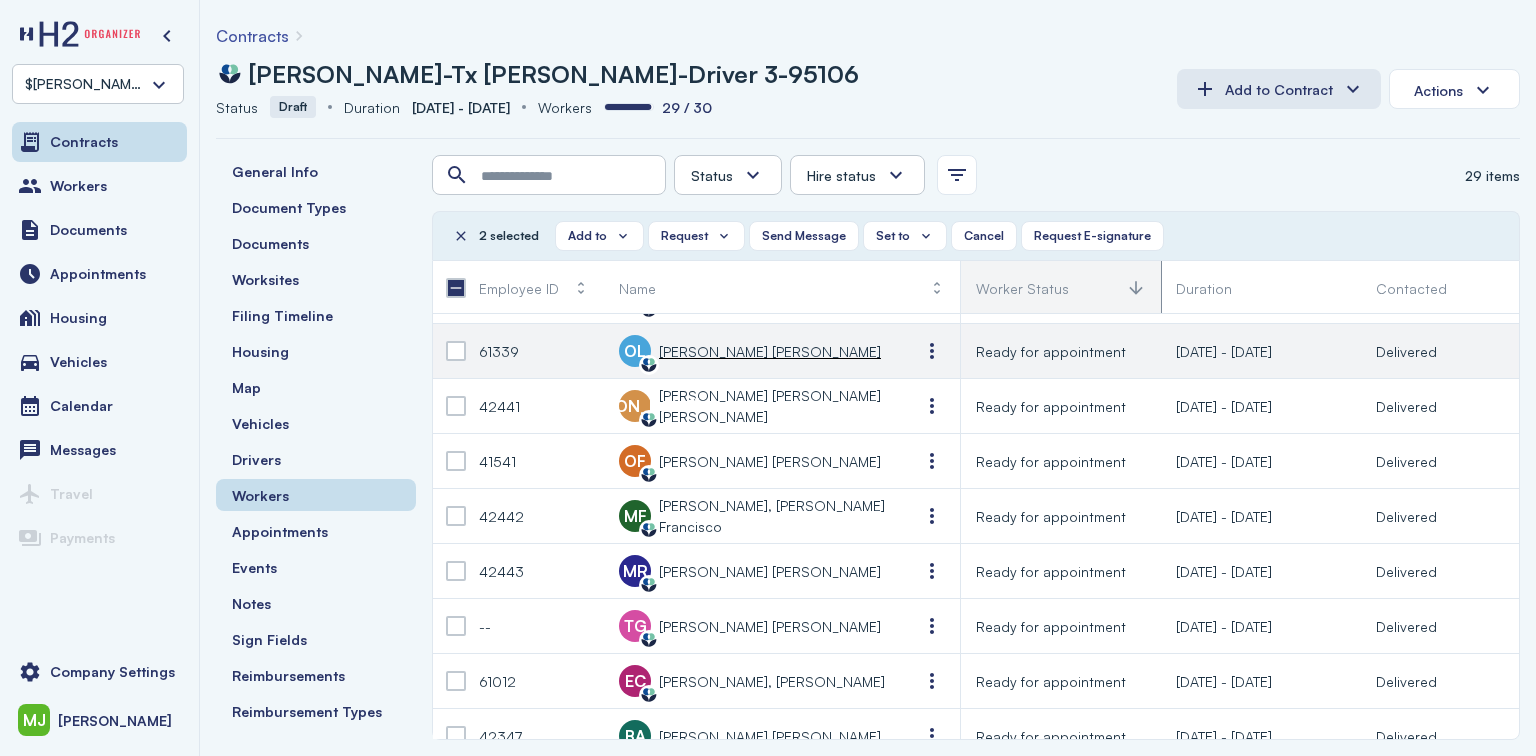scroll, scrollTop: 400, scrollLeft: 0, axis: vertical 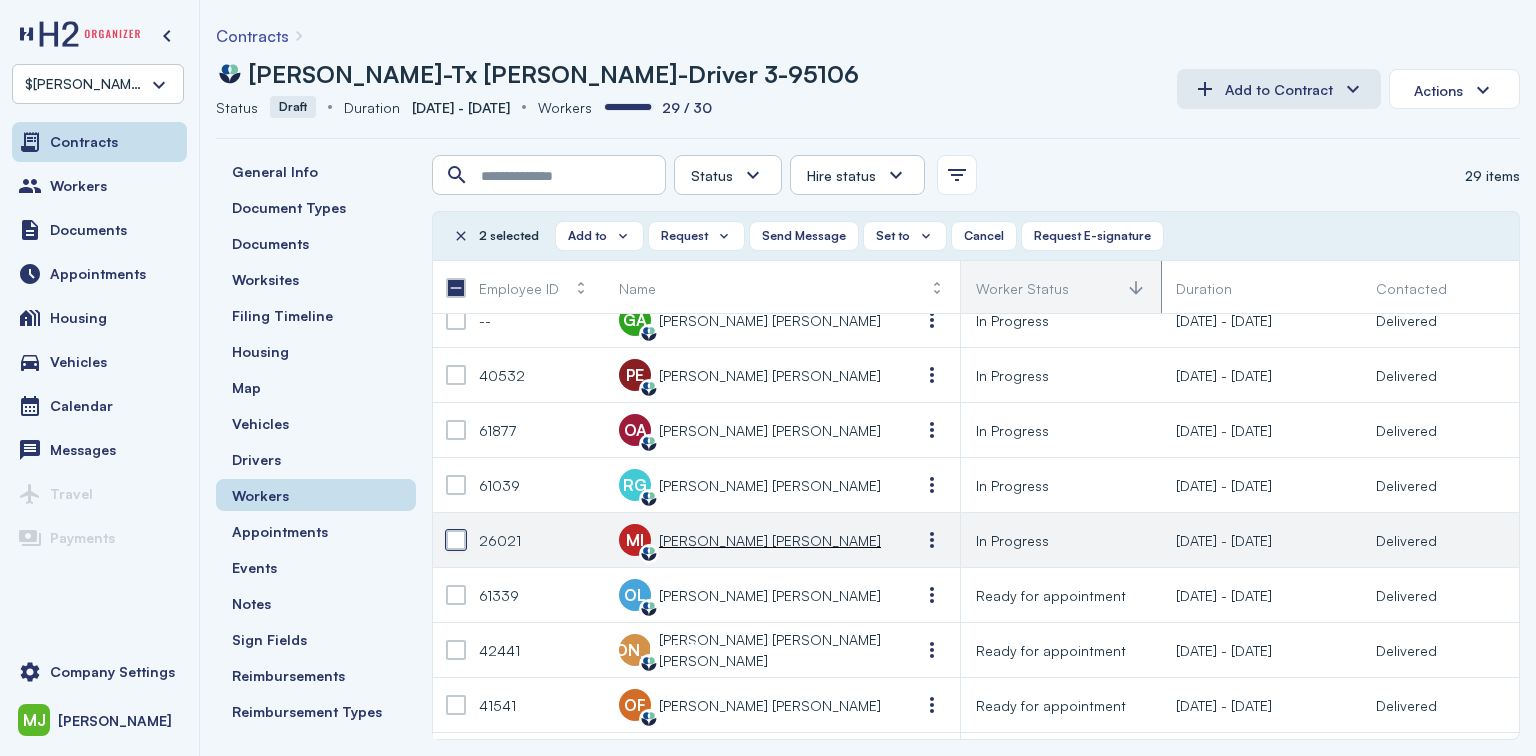 click at bounding box center [456, 540] 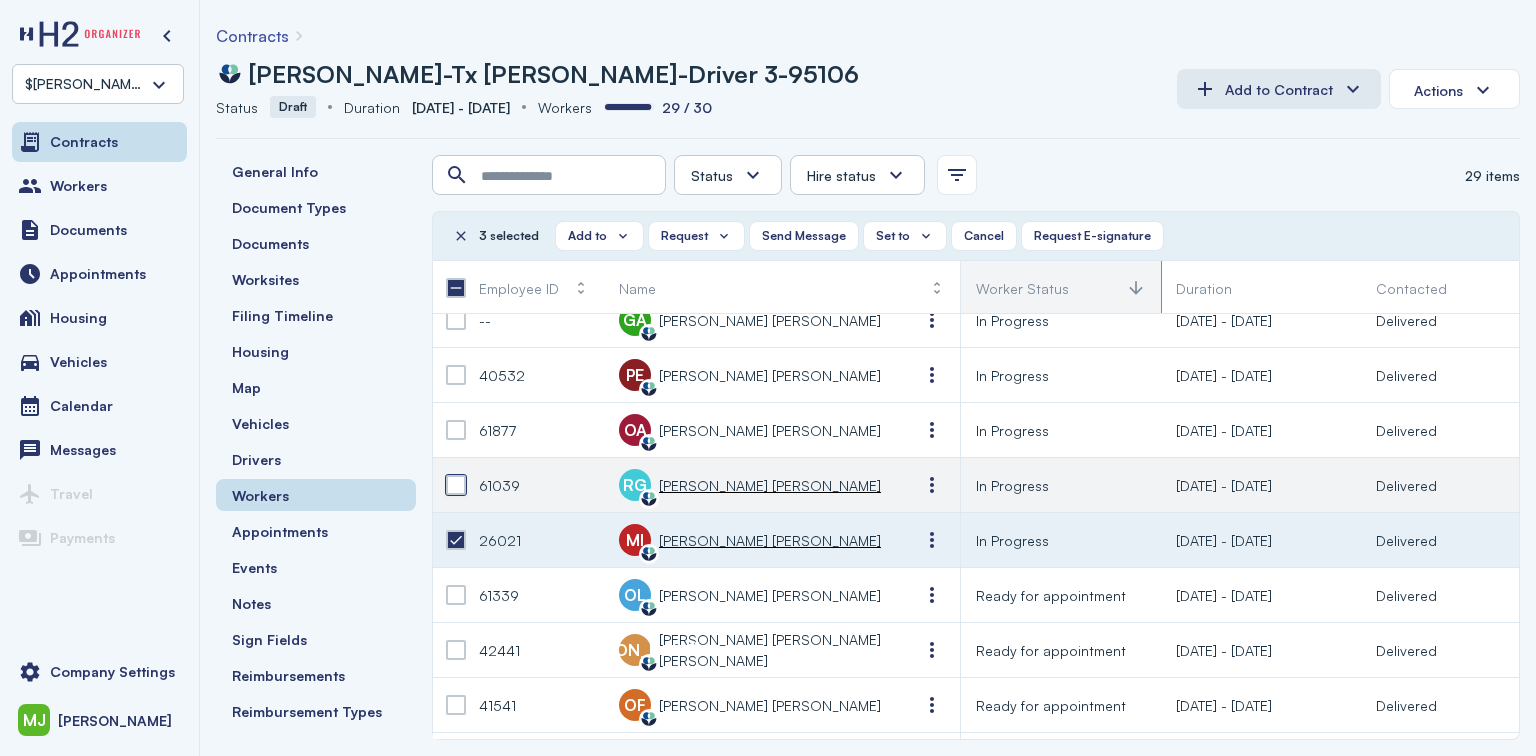 click at bounding box center (456, 485) 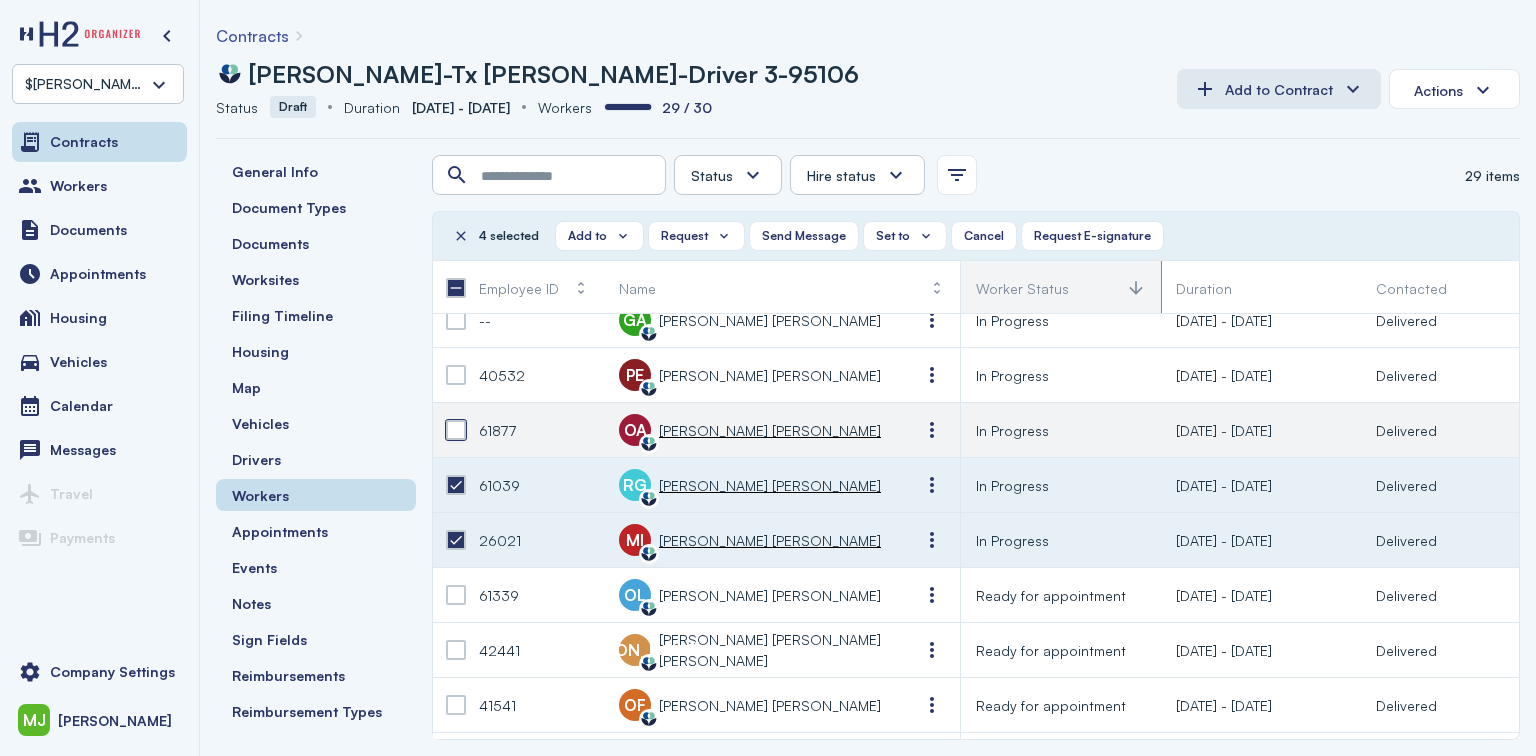 click at bounding box center (456, 430) 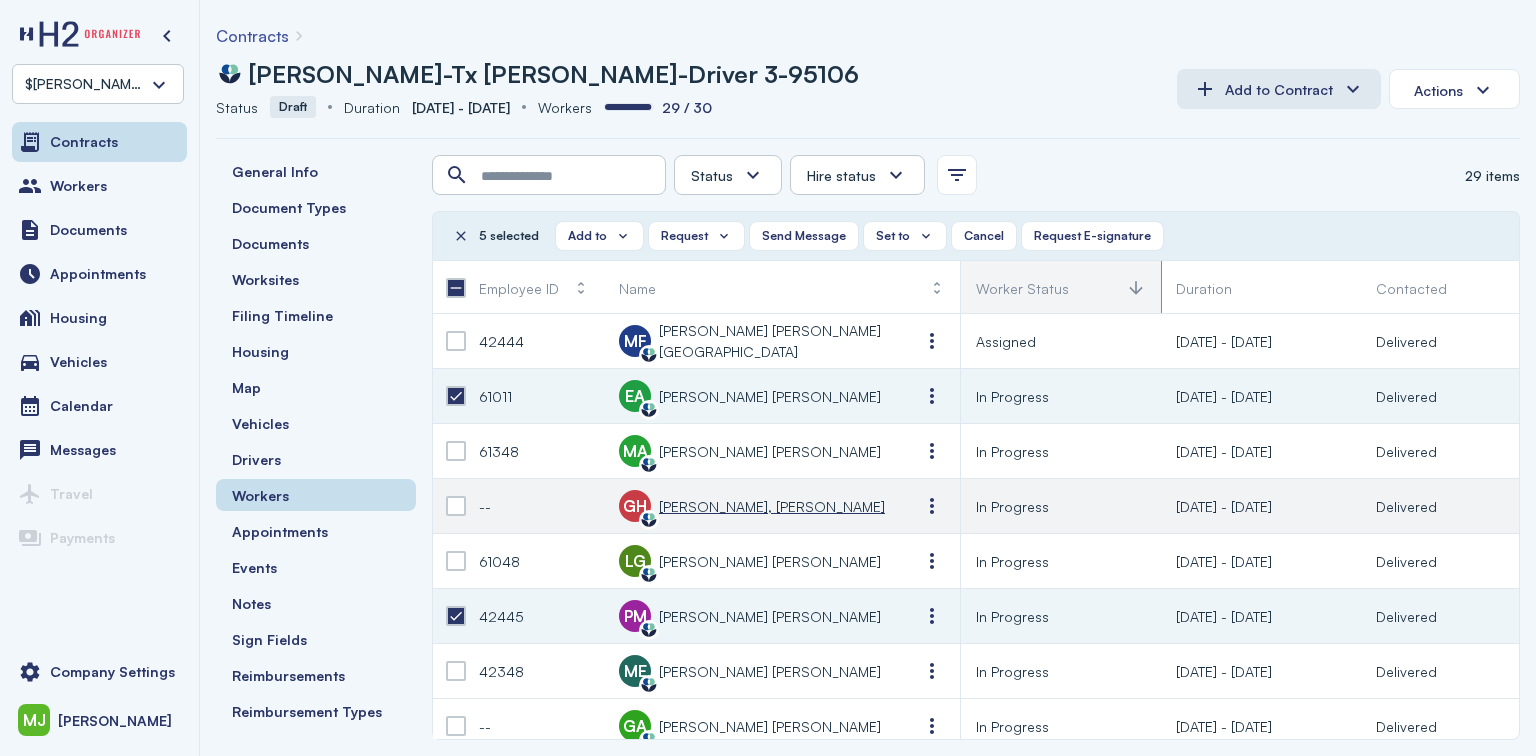 scroll, scrollTop: 0, scrollLeft: 0, axis: both 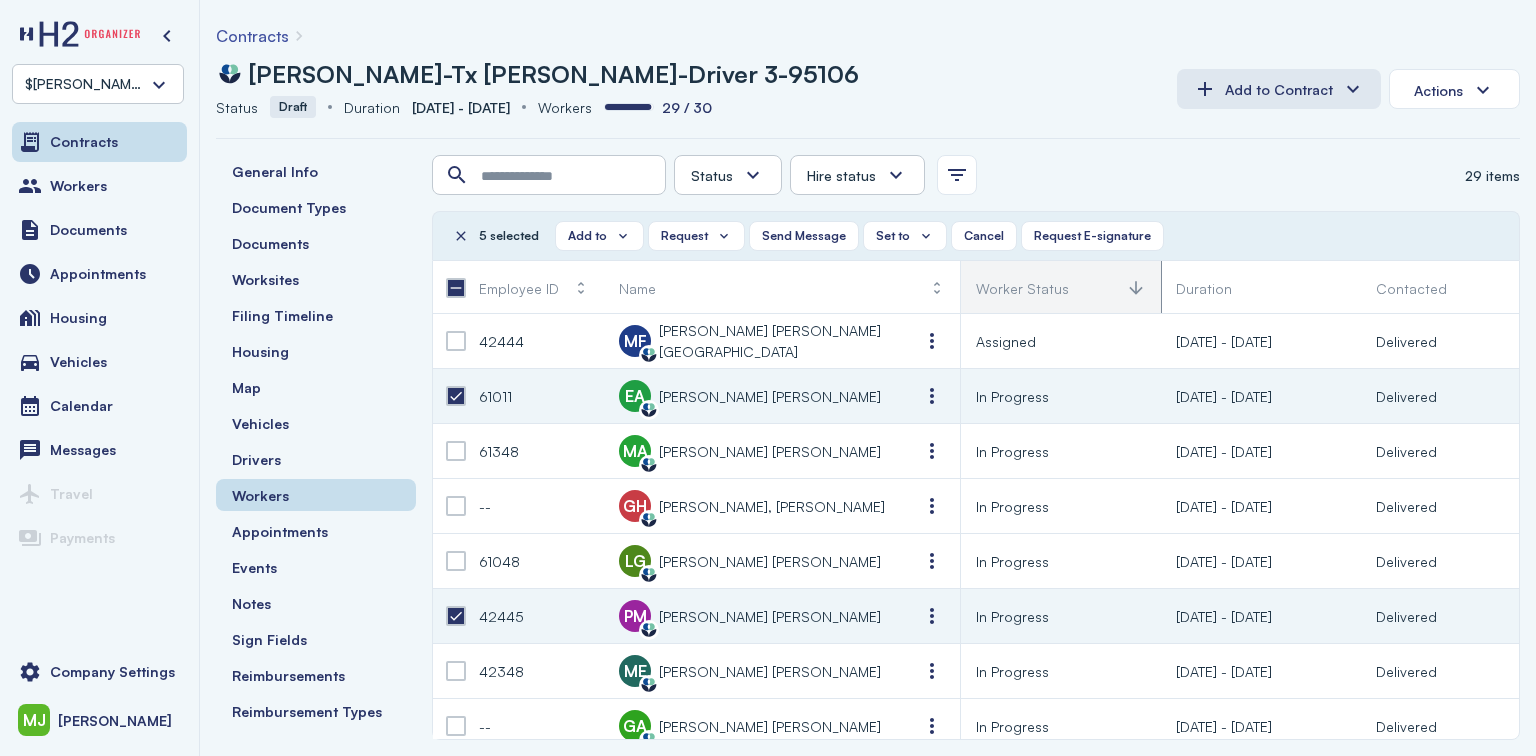 click on "$Altman Specialty Plants, LLC" at bounding box center [98, 84] 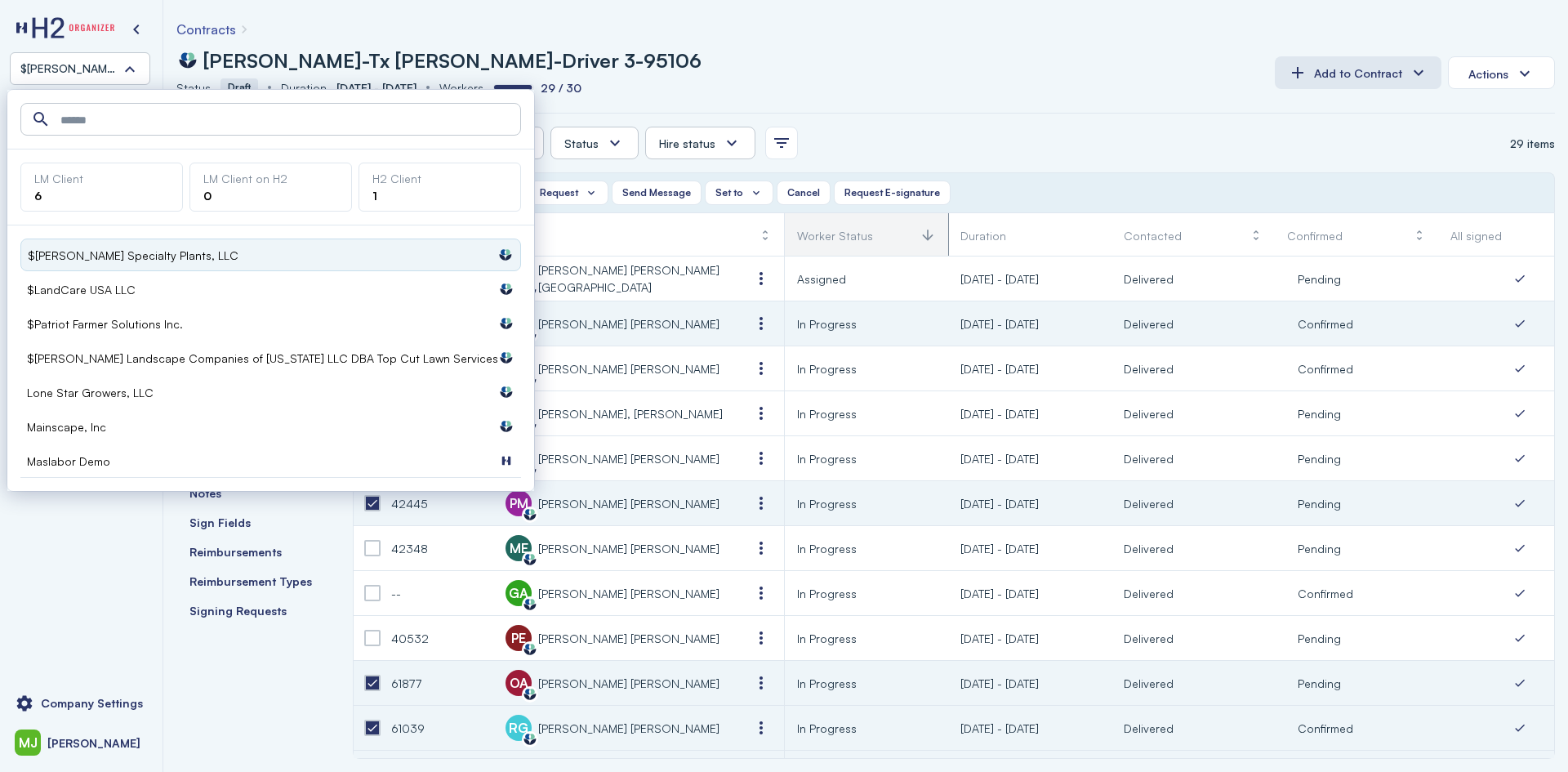 click on "Contracts       Labormex data     Altman-Tx Troup-Driver 3-95106   Status   Status   Draft     Duration   Duration   Sep 2, 2025 - Dec 22, 2025   Workers   Workers       29 / 30       Add to Contract           Actions         General Info Document Types Documents Worksites Filing Timeline Housing Map Vehicles Drivers Workers Appointments Events Notes Sign Fields Reimbursements Reimbursement Types Signing Requests                       Status         Assigned In Progress Ready for appointment Assigned to appointment Complete Canceled     Hire status         Hire No Hire Undecided           29 items       5 selected       Add to         Request         Send Message       Set to         Cancel       Request E-signature                   Employee ID     Name       Worker Status     Duration     Contacted     Confirmed     All signed     Housing     Hire     Crew                 42444  MF   Labormex data       Montelongo Leal, Francisco           Assigned Sep 2, 2025 - Dec 22, 2025 Delivered     Pending" at bounding box center [866, 386] 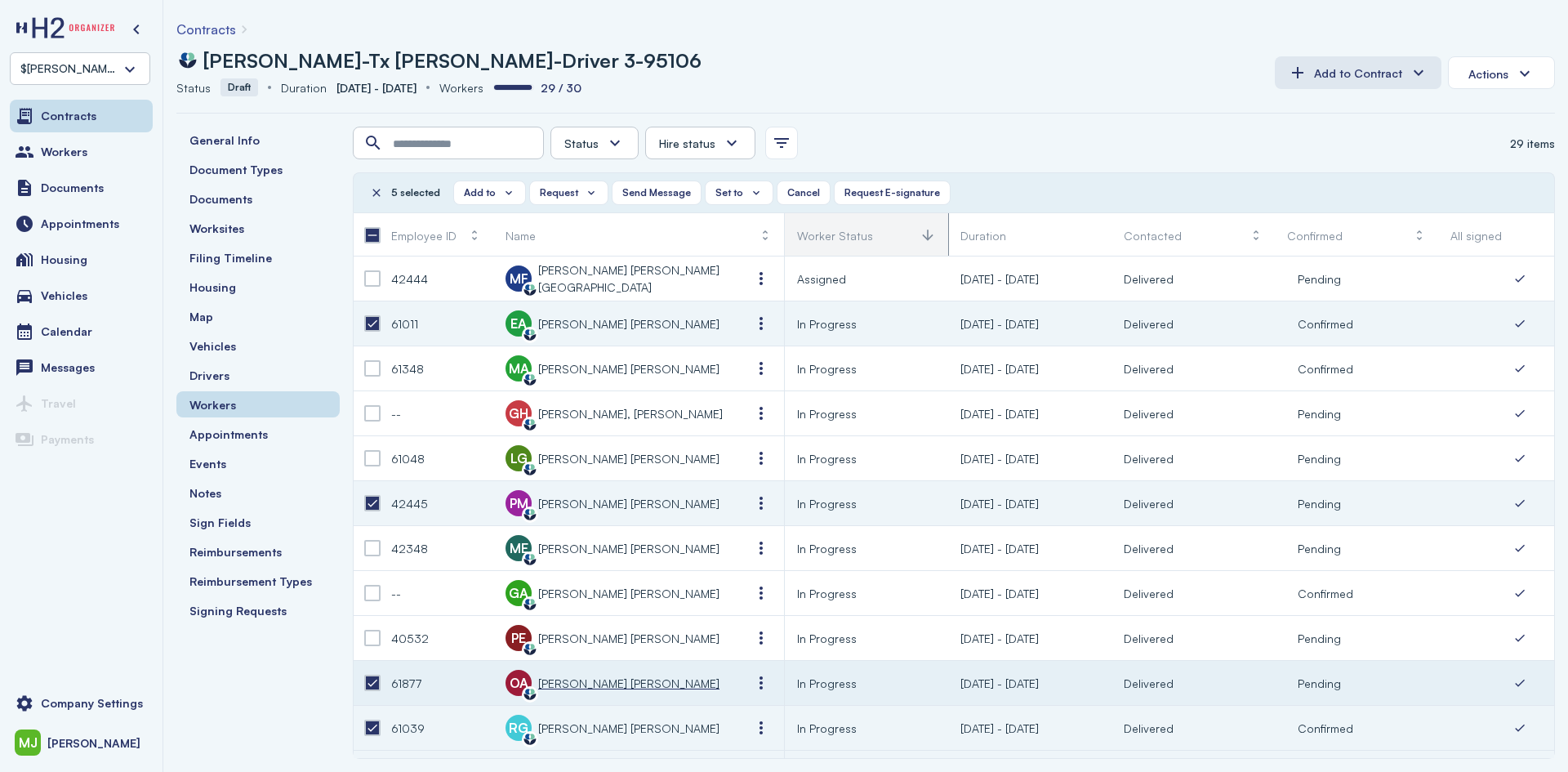 click on "Ornelas Valdez, Adan" at bounding box center (629, 683) 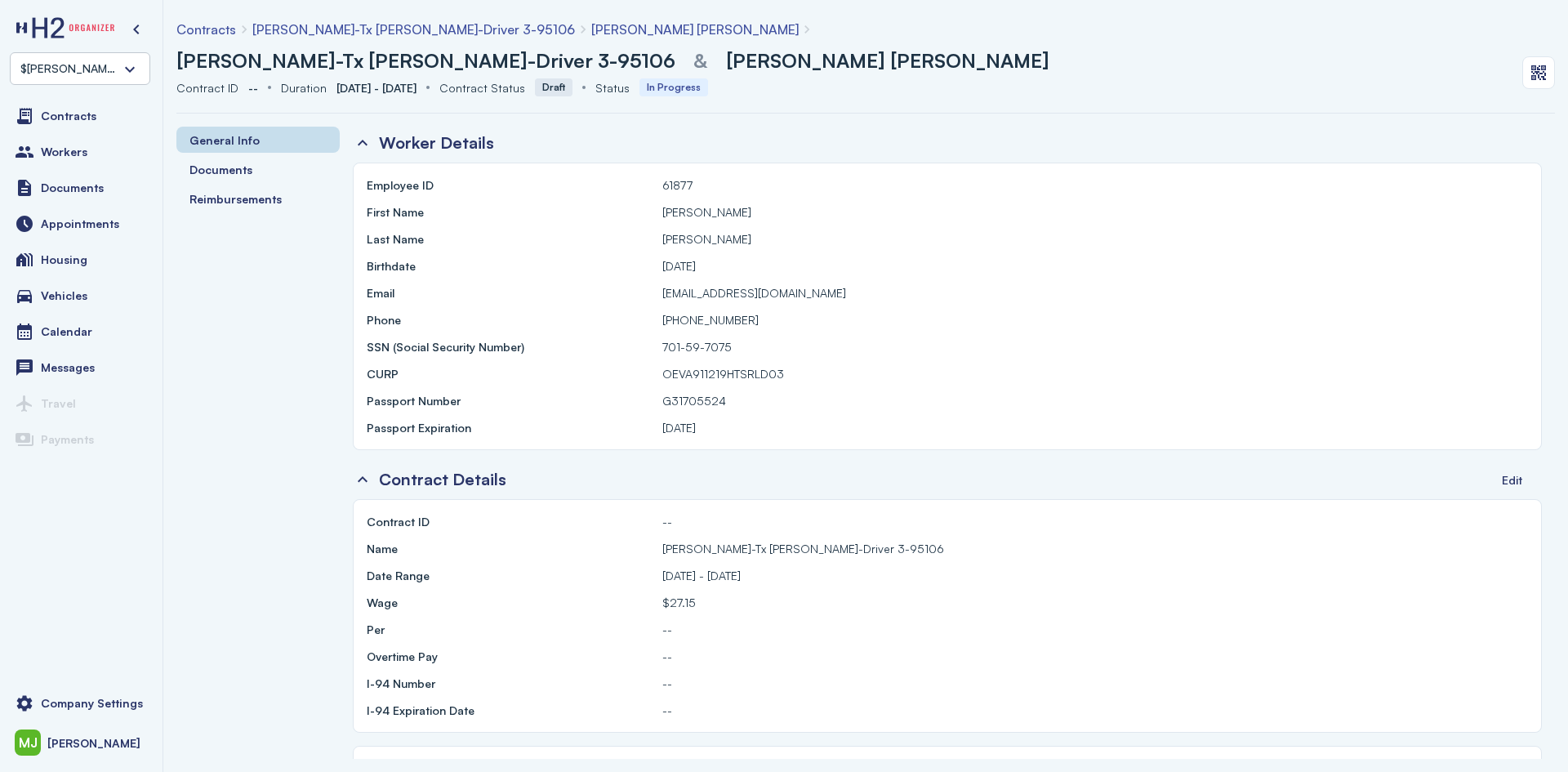 click on "Ornelas Valdez, Adan" at bounding box center (695, 29) 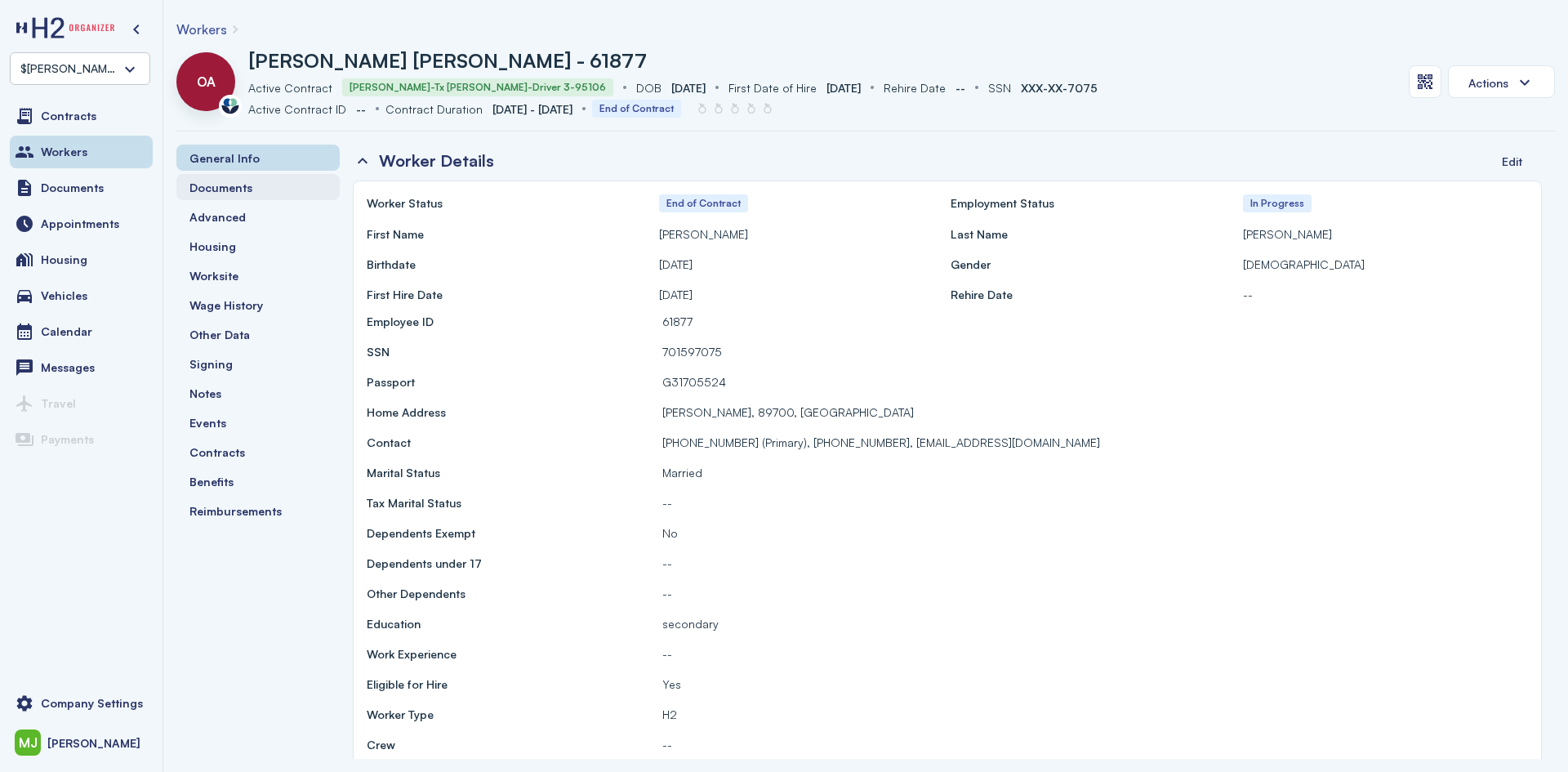 click on "Documents" at bounding box center [220, 187] 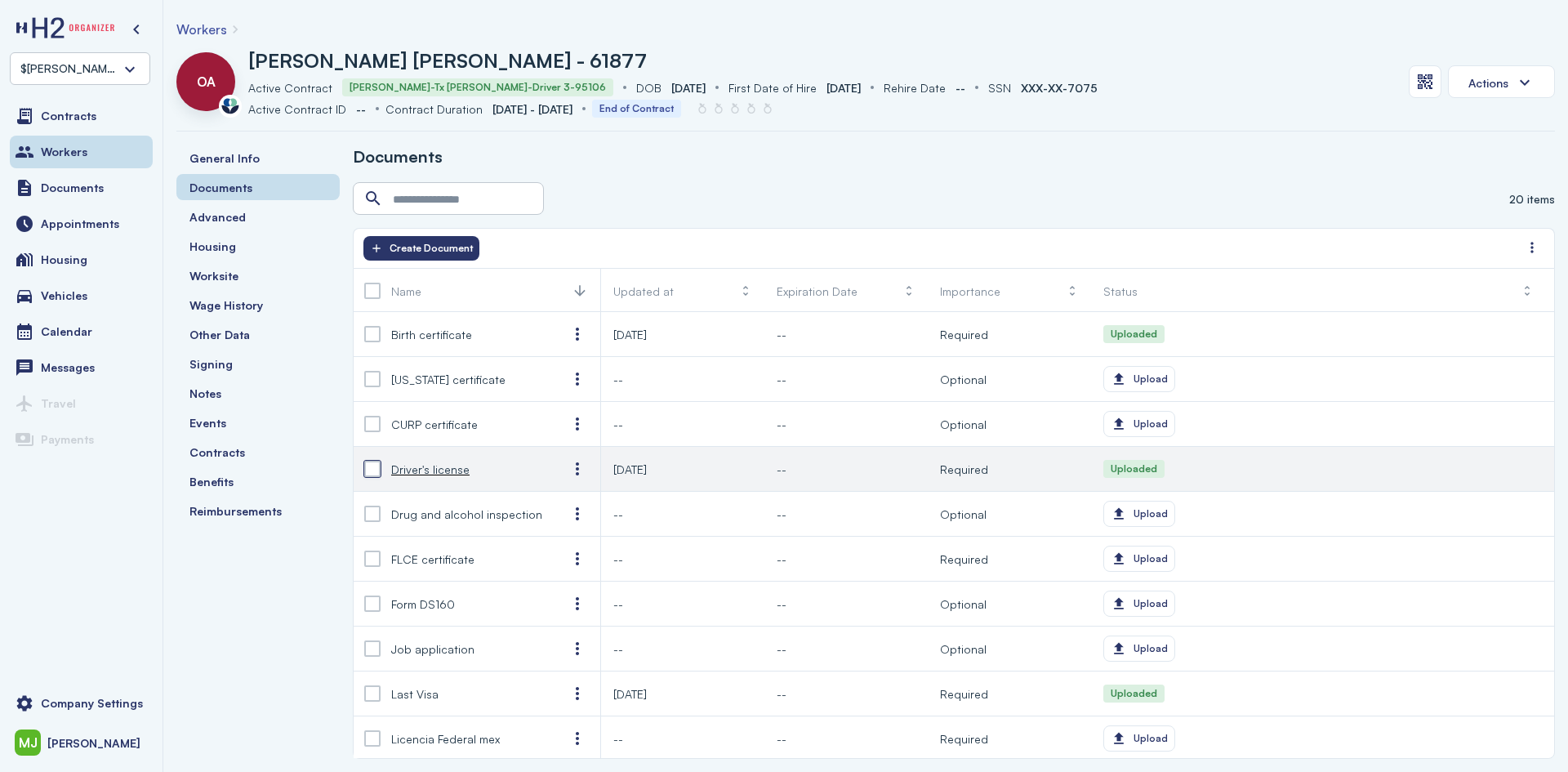 click at bounding box center (372, 469) 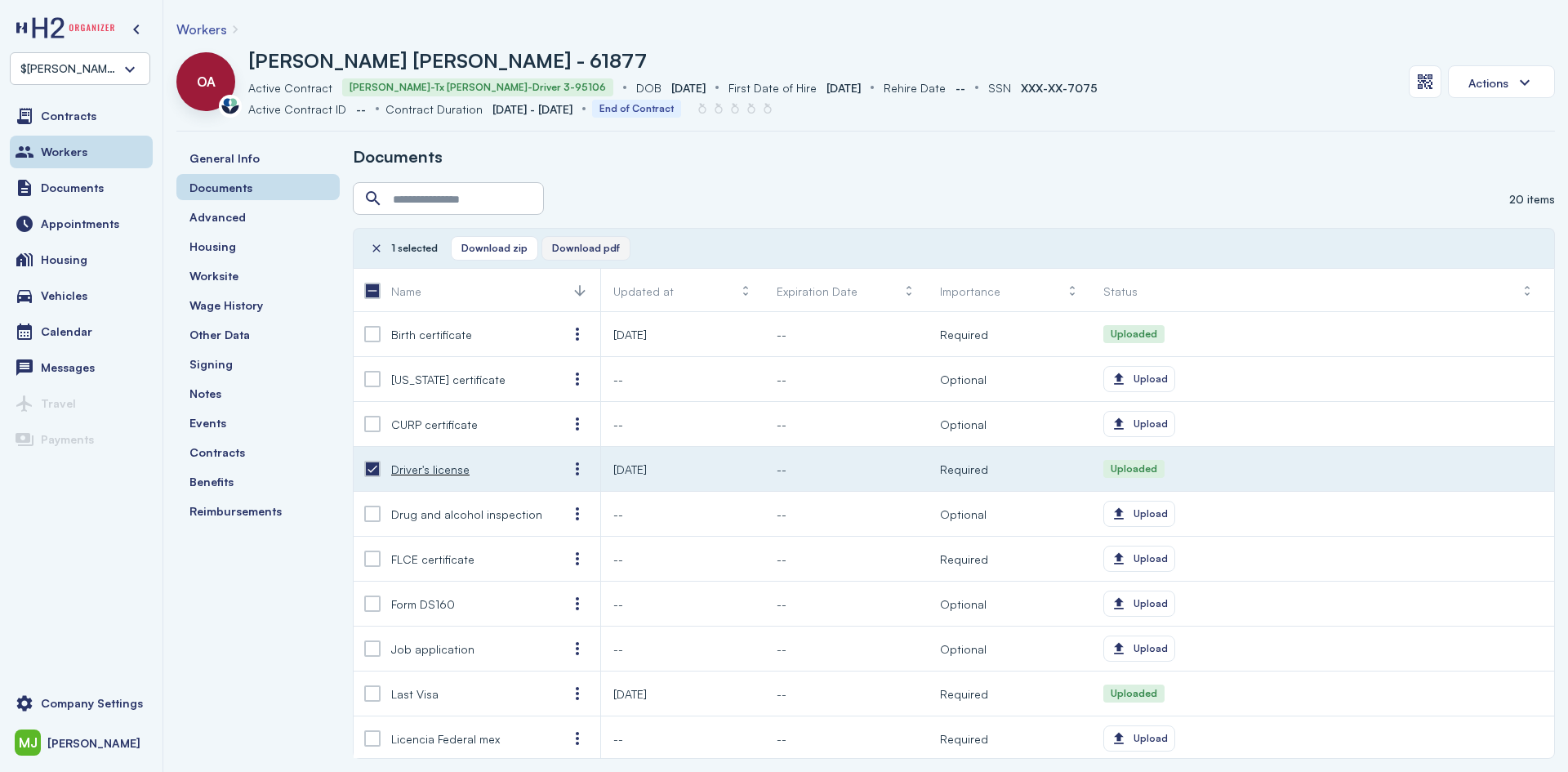click on "Download pdf" at bounding box center [586, 248] 